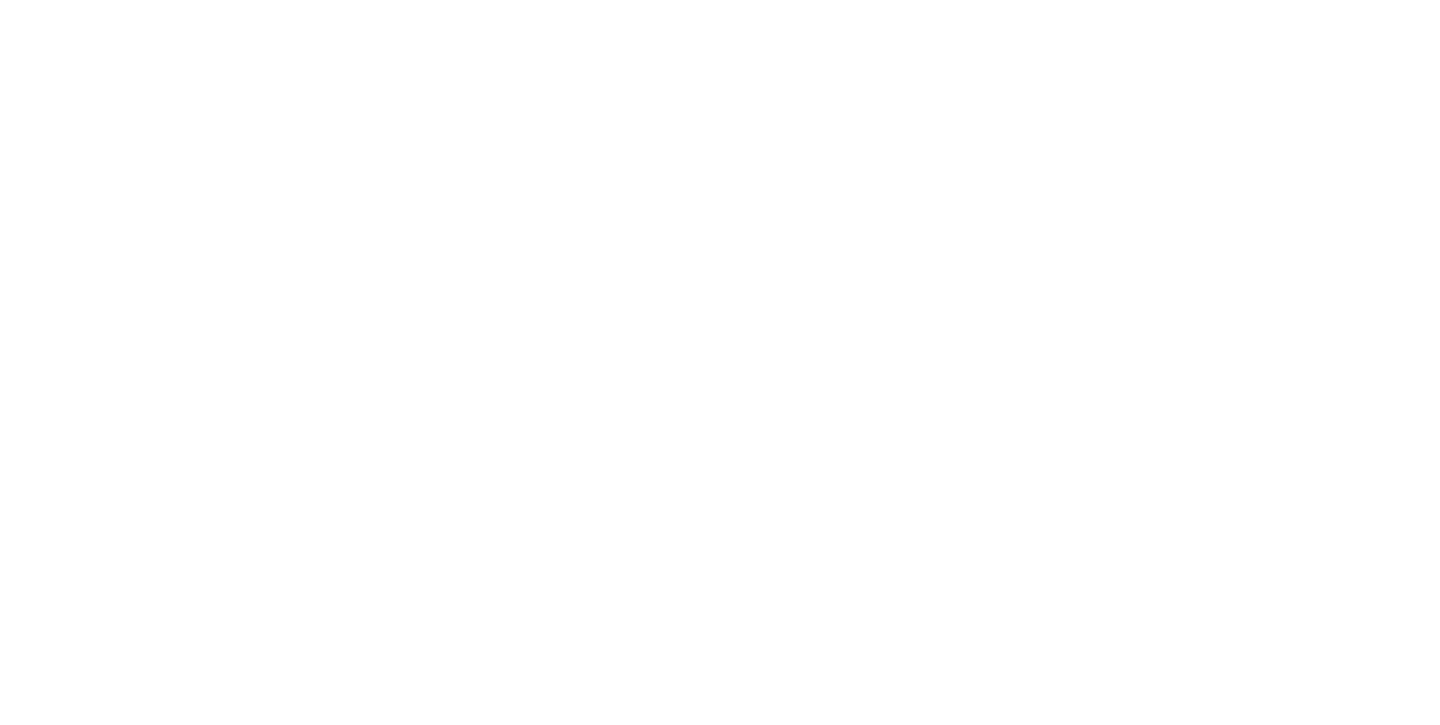 scroll, scrollTop: 0, scrollLeft: 0, axis: both 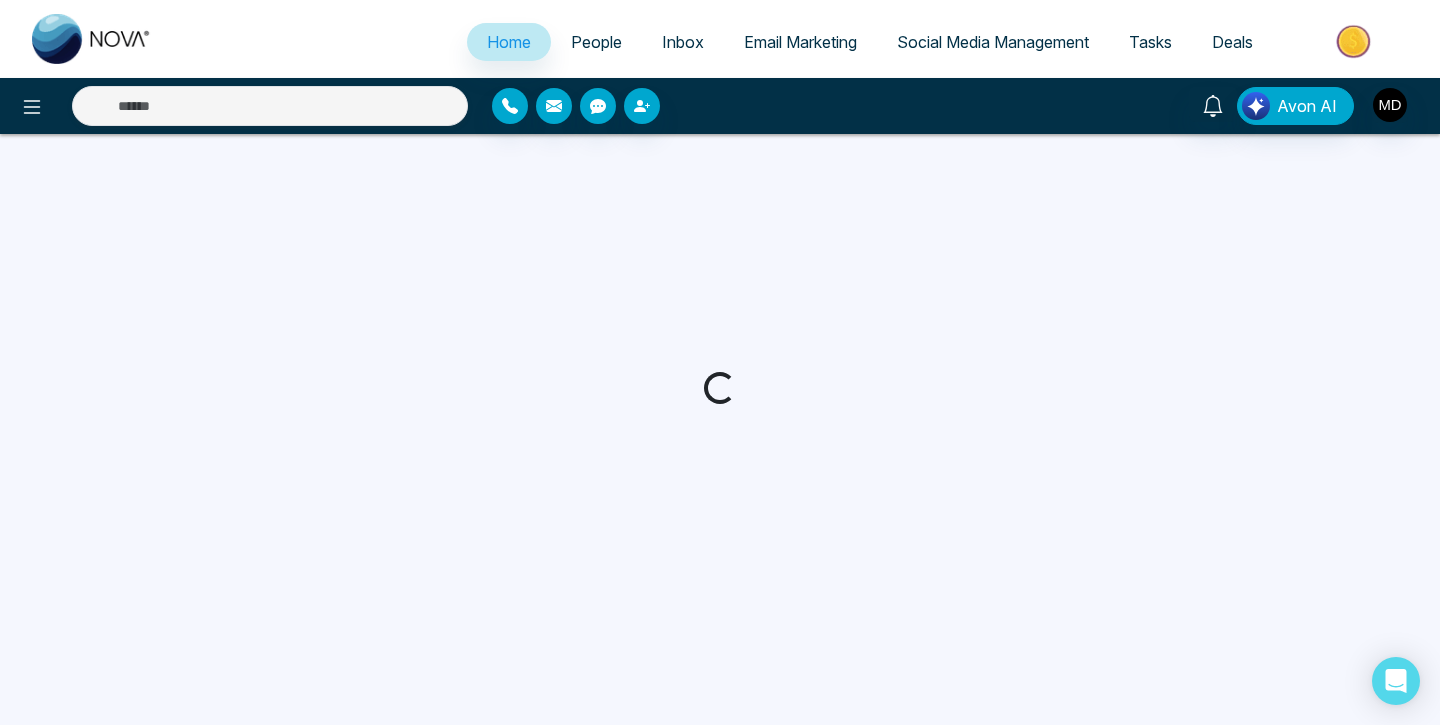 click at bounding box center (240, 106) 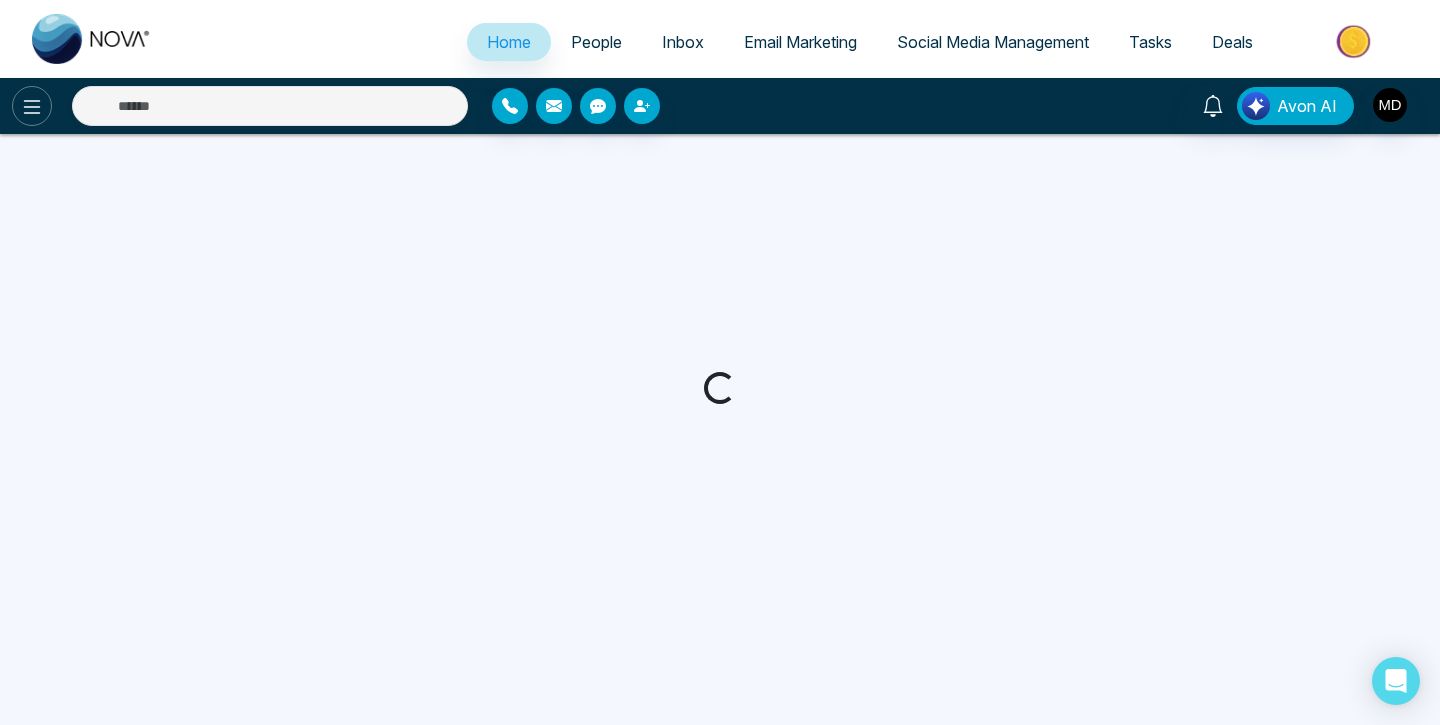 select on "*" 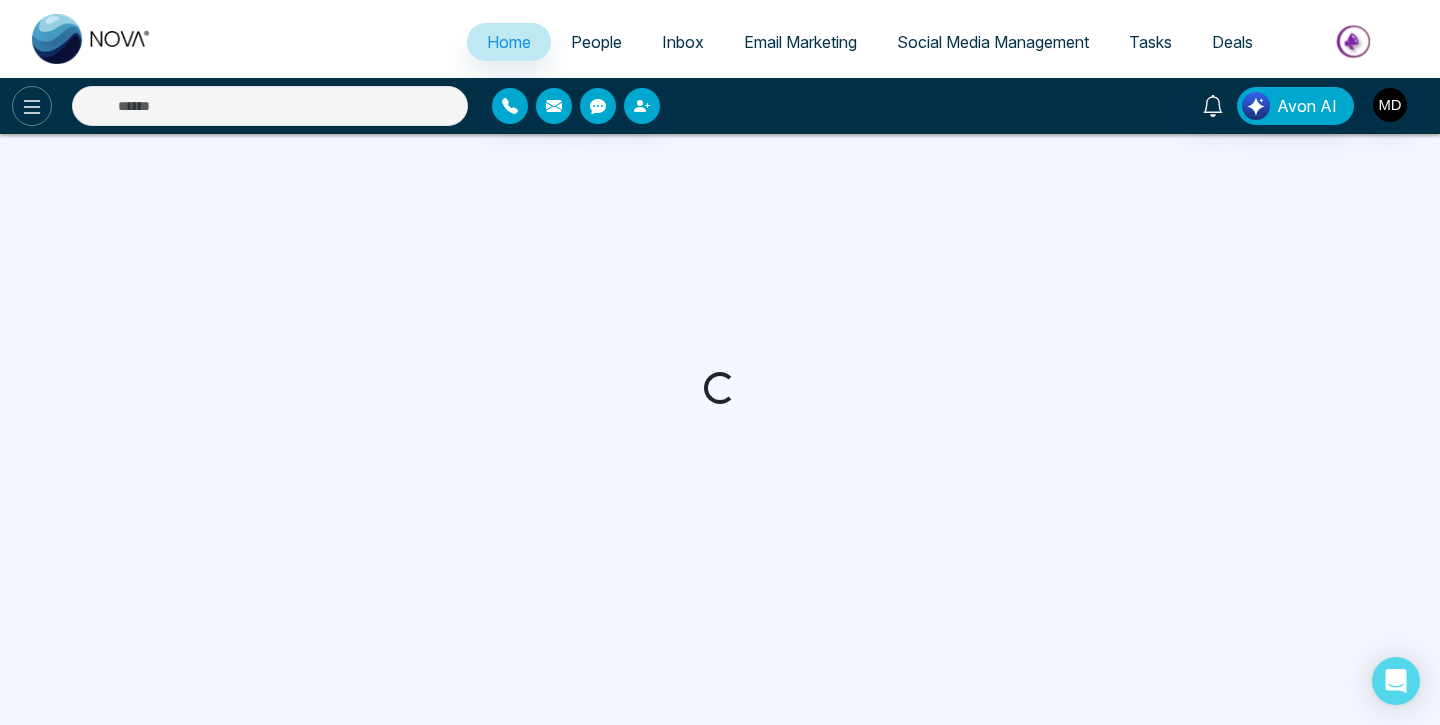 select on "*" 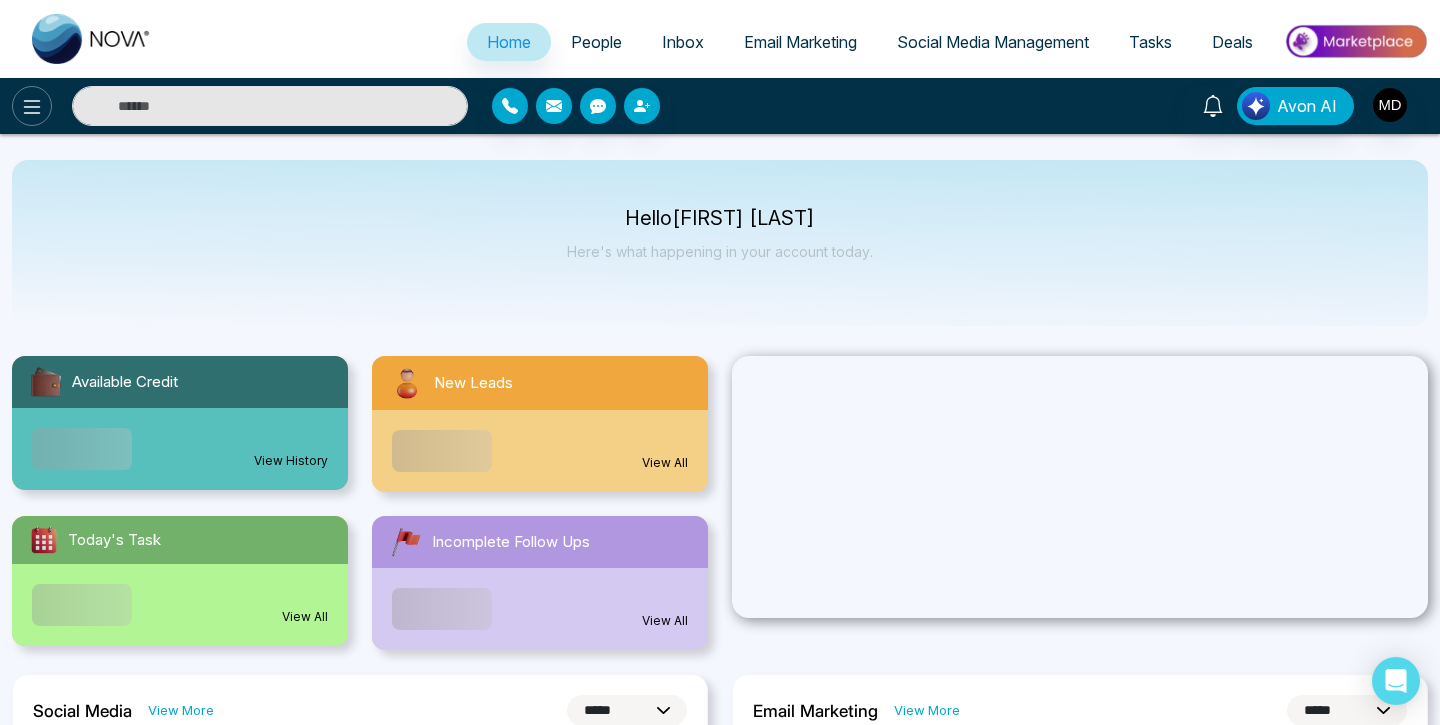 click 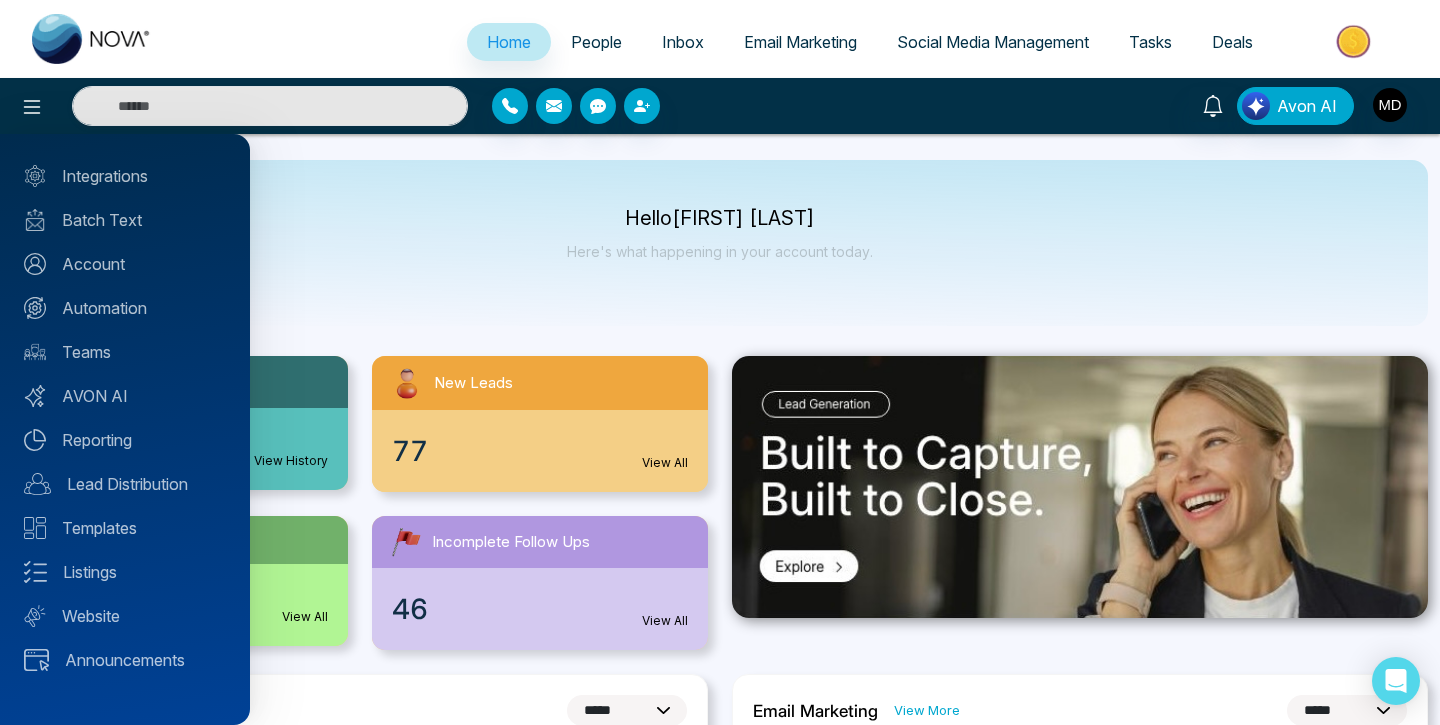 click on "Integrations Batch Text Account Automation Teams AVON AI Reporting Lead Distribution Templates Listings Website Announcements" at bounding box center (125, 429) 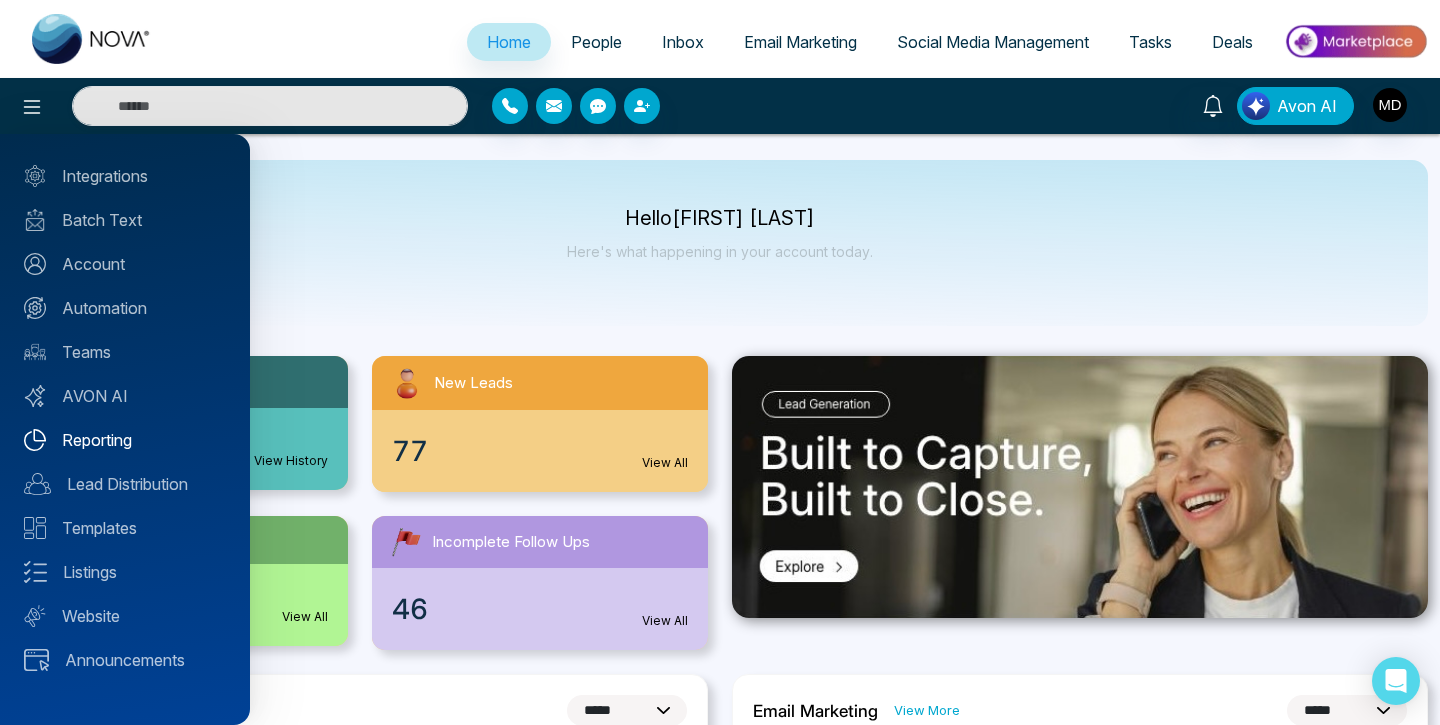 click on "Reporting" at bounding box center [125, 440] 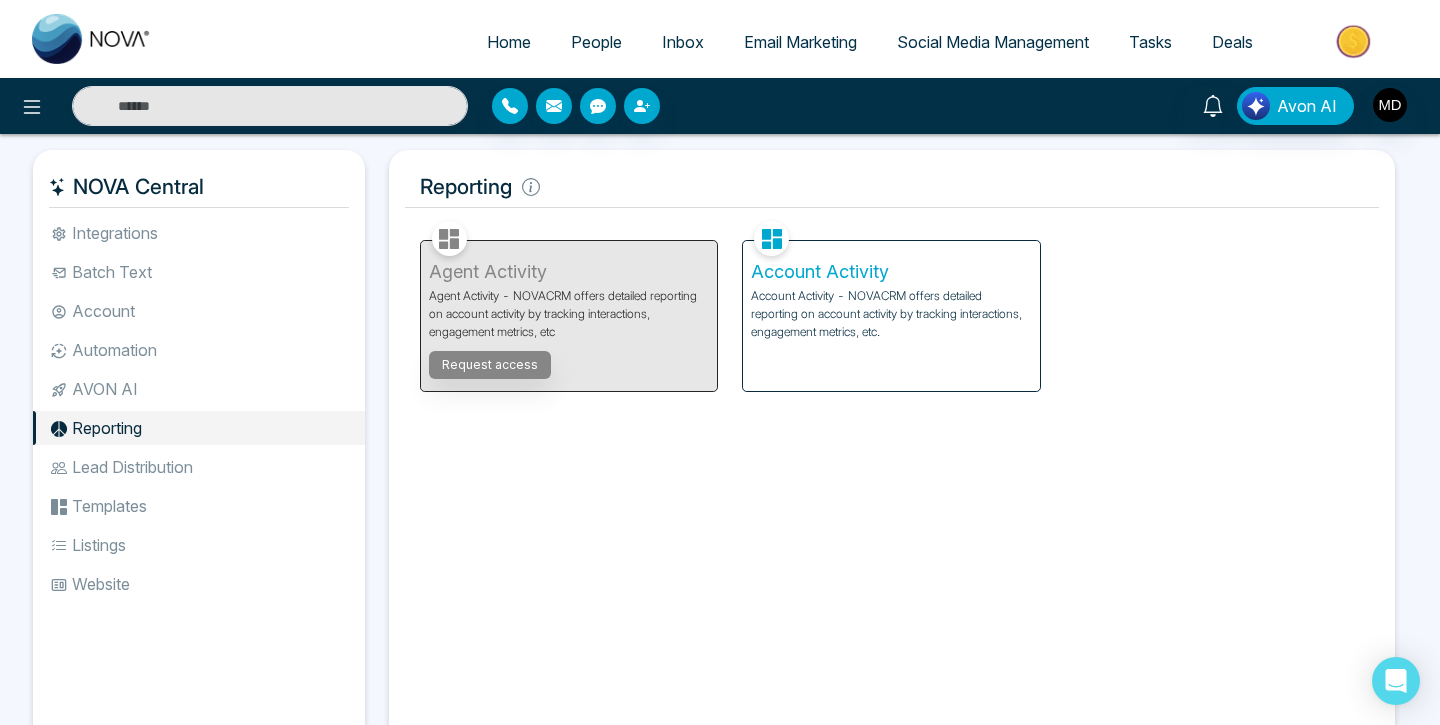 click on "Account Activity Account Activity - NOVACRM offers detailed reporting on account activity by tracking interactions, engagement metrics, etc." at bounding box center [891, 316] 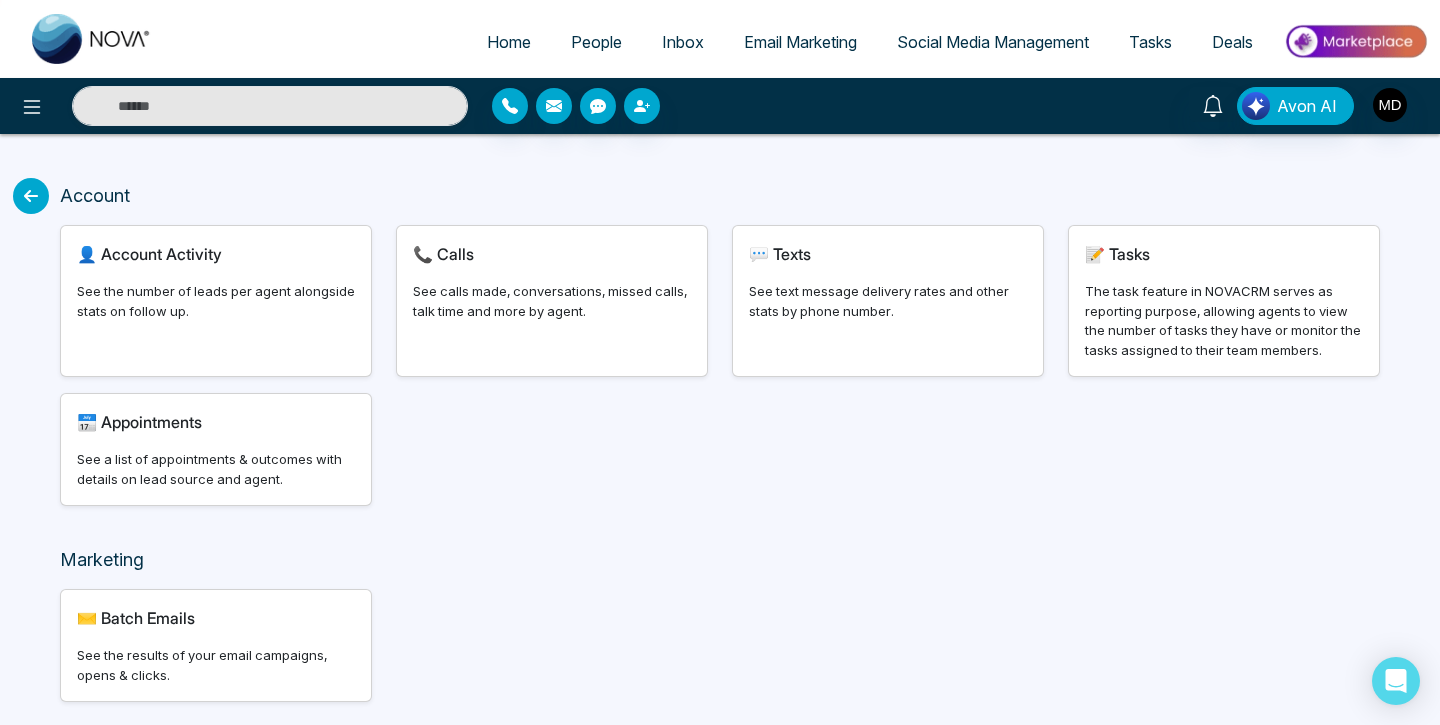 click on "👤 Account Activity See the number of leads per agent alongside stats on follow up." at bounding box center [216, 301] 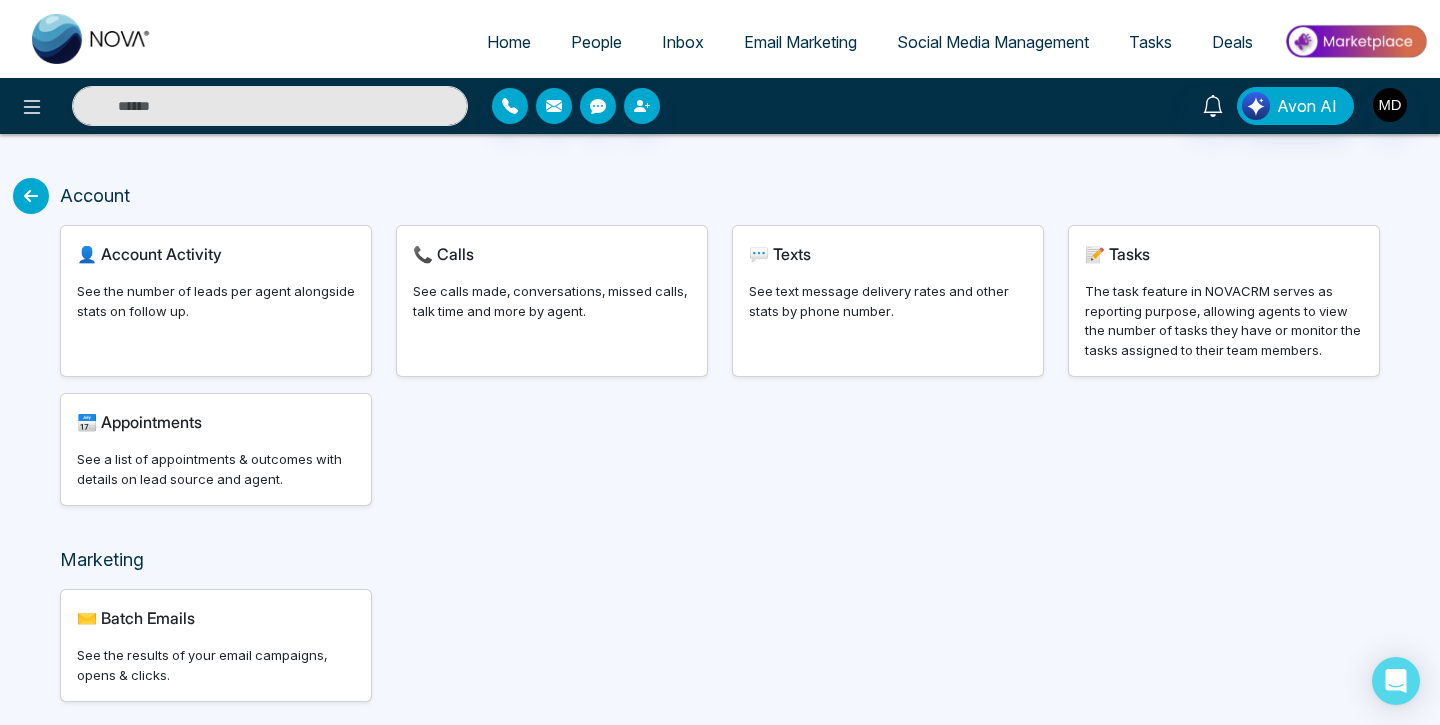 select on "***" 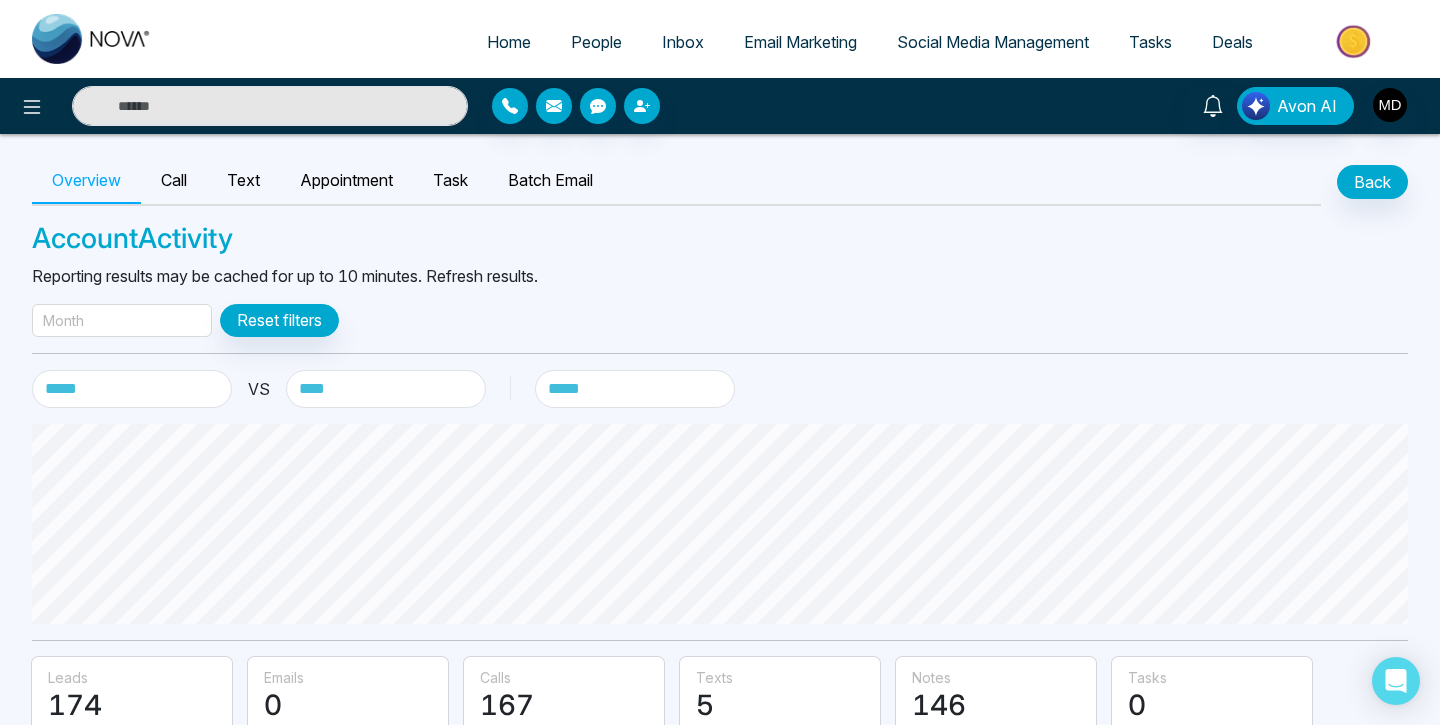 click on "Month" at bounding box center (122, 320) 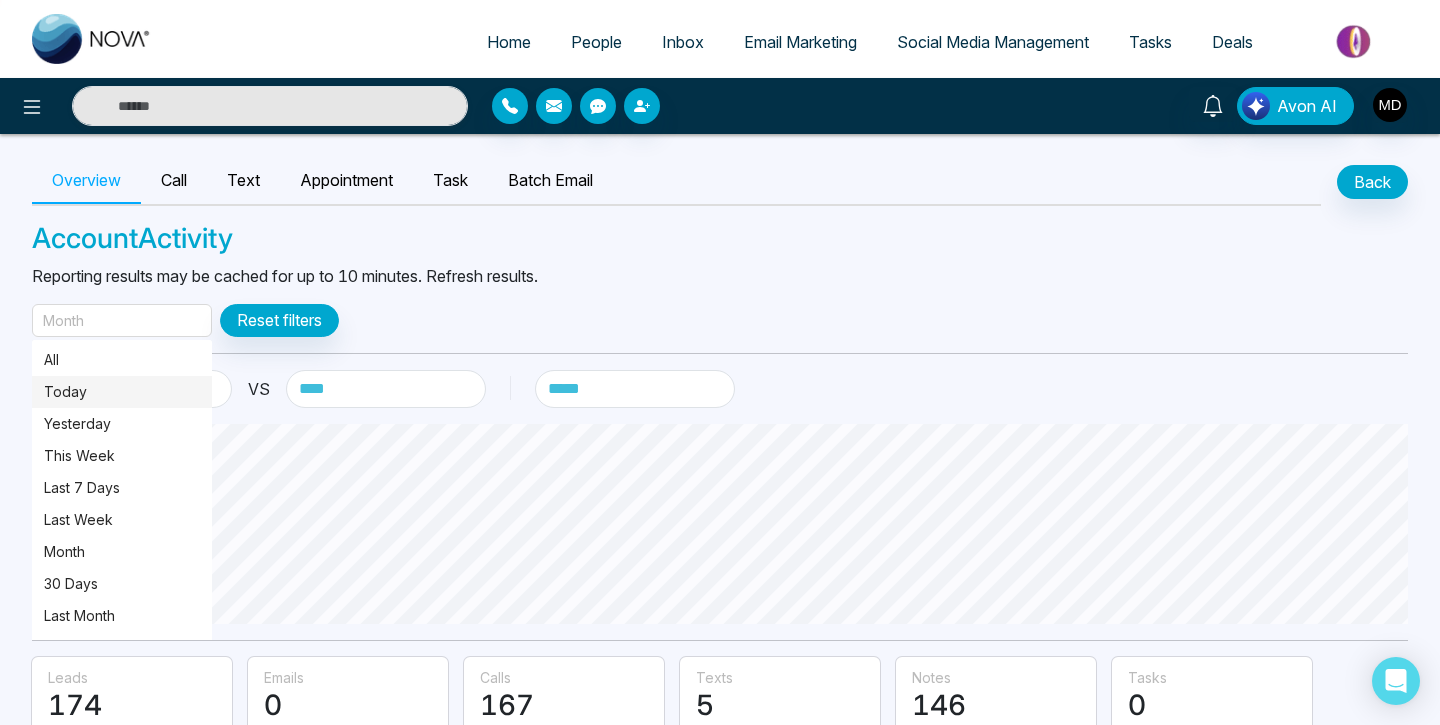 click on "Today" at bounding box center (122, 392) 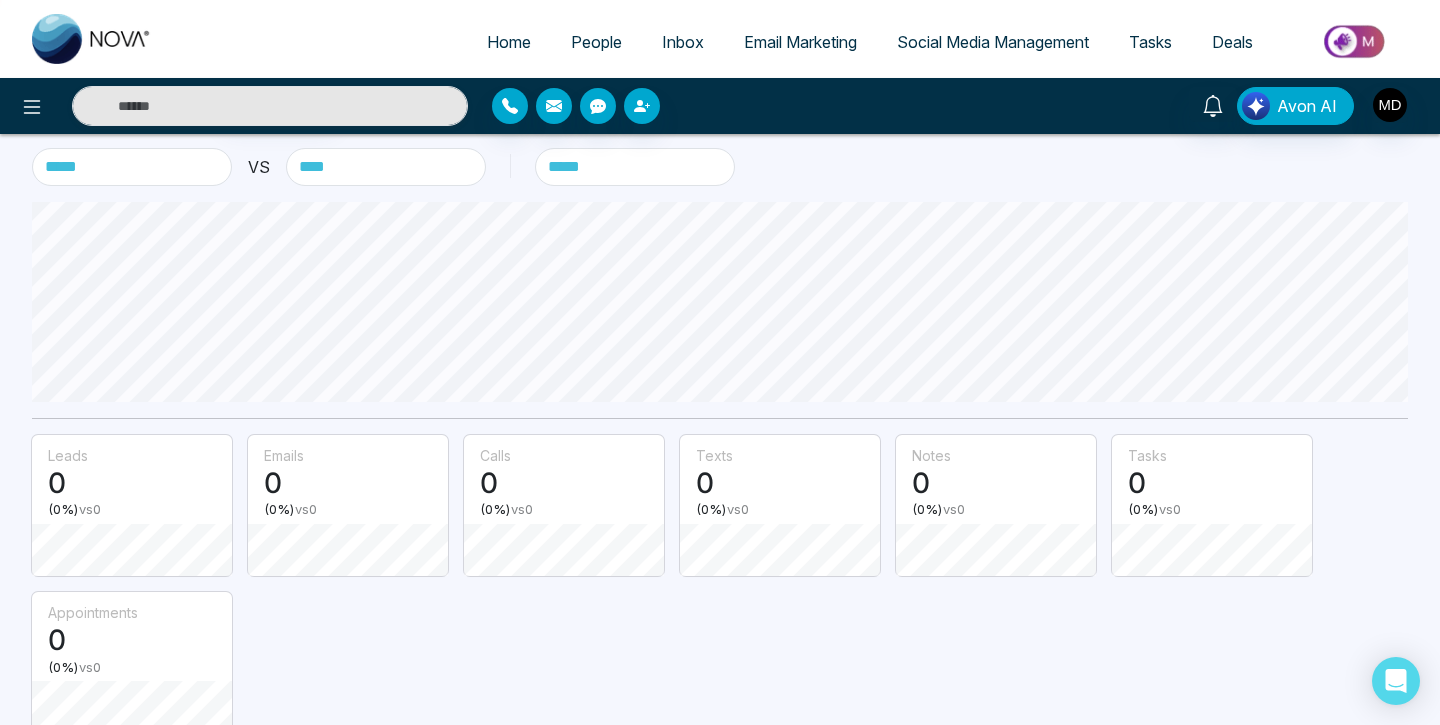 scroll, scrollTop: 20, scrollLeft: 0, axis: vertical 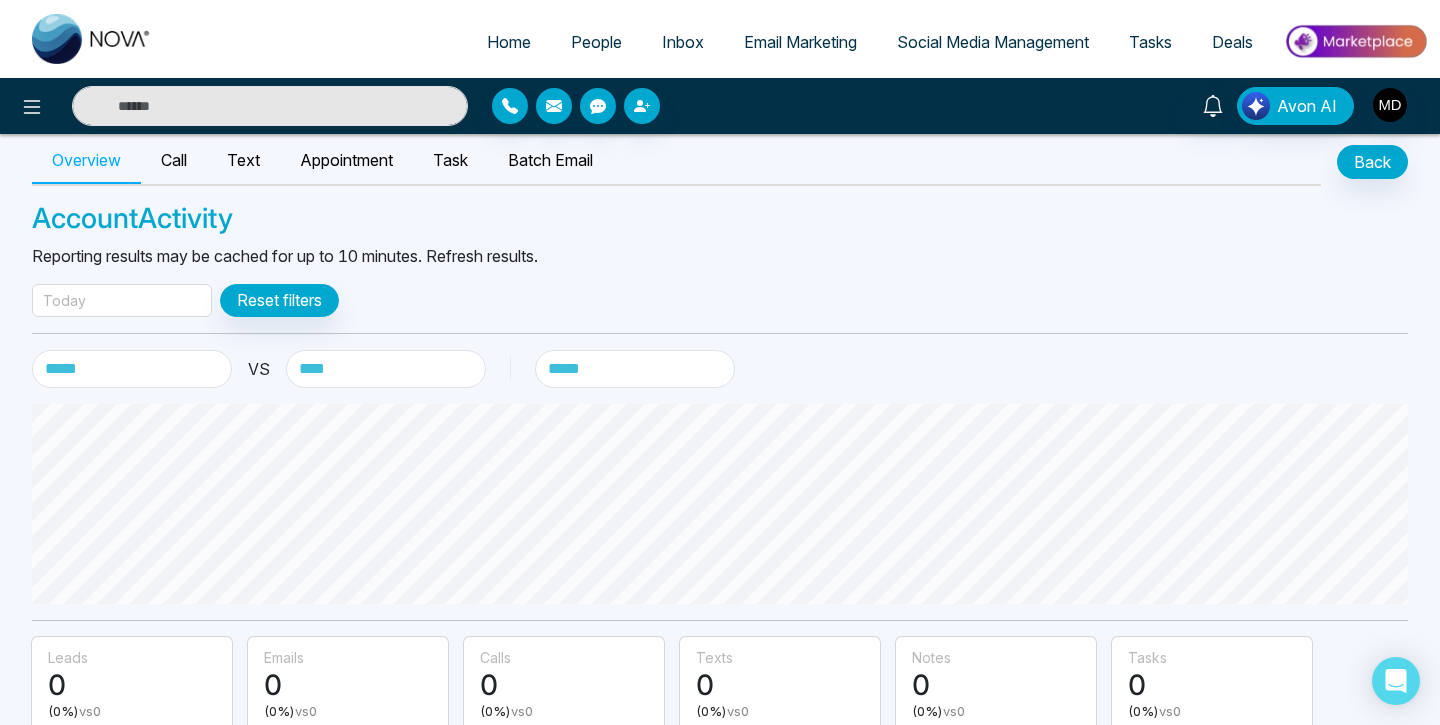 click on "Today" at bounding box center (122, 300) 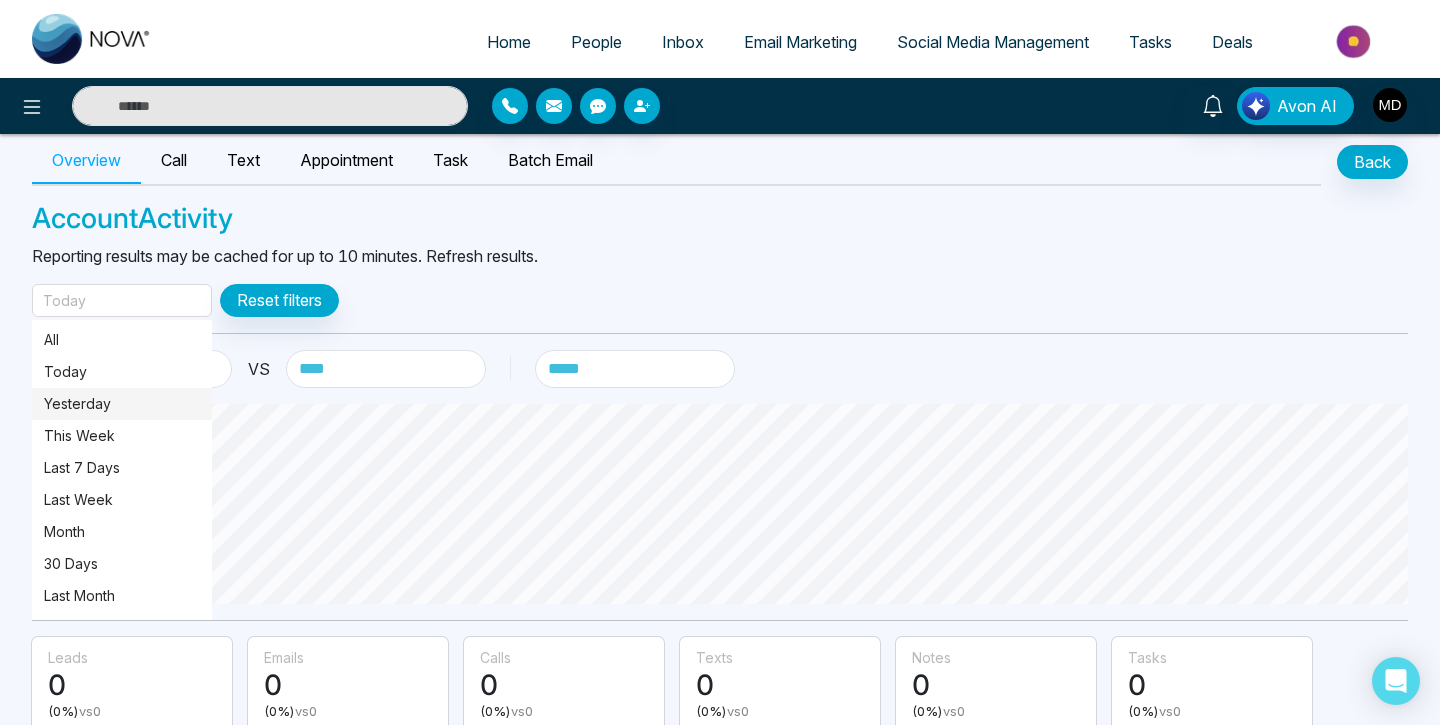 click on "Yesterday" at bounding box center (122, 404) 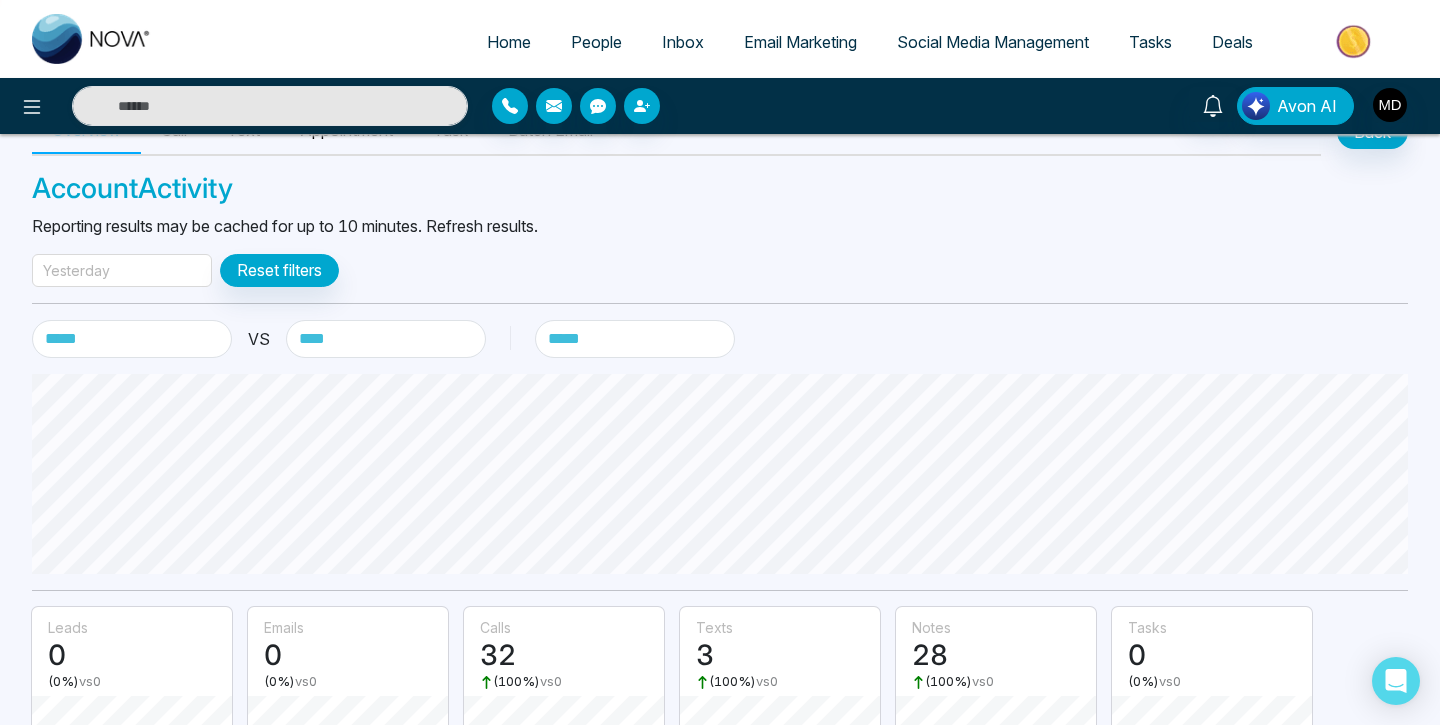 scroll, scrollTop: 52, scrollLeft: 0, axis: vertical 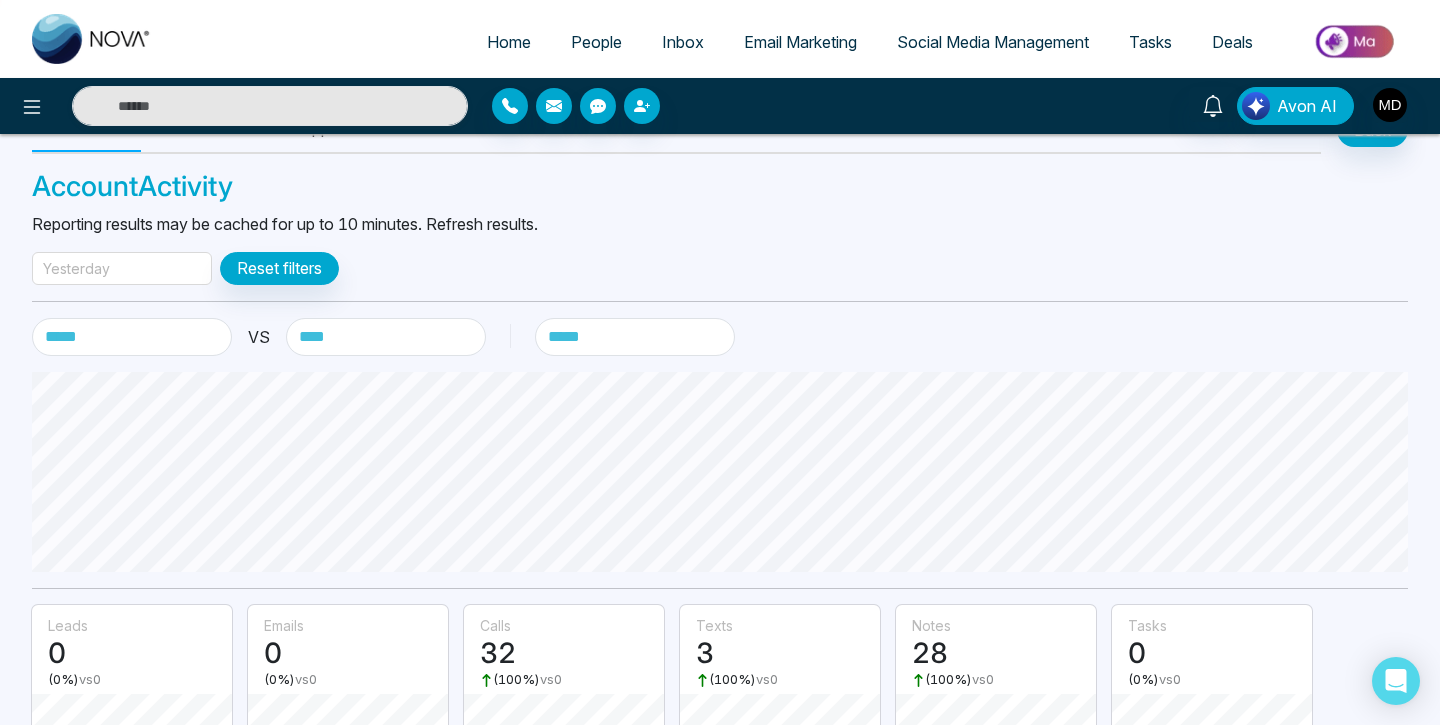 click on "Yesterday" at bounding box center (122, 268) 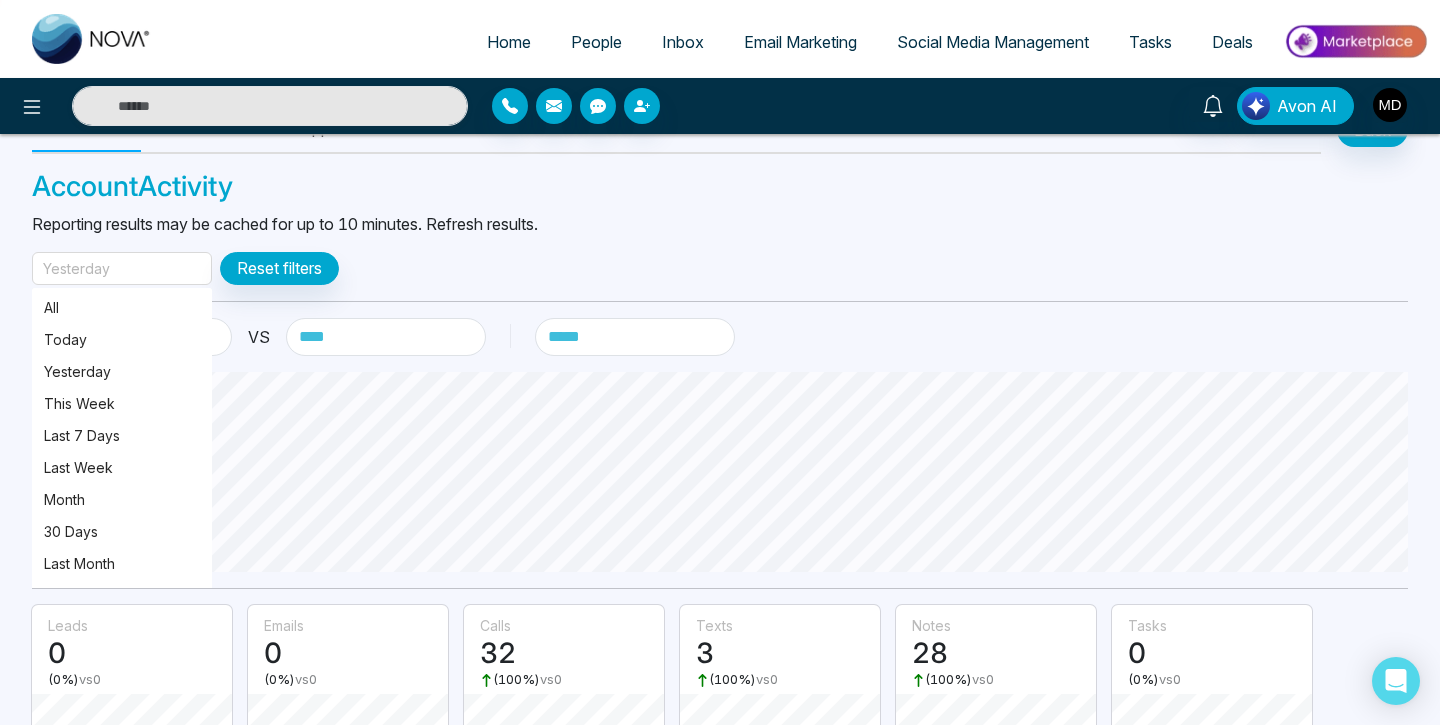 click on "Yesterday" at bounding box center (122, 268) 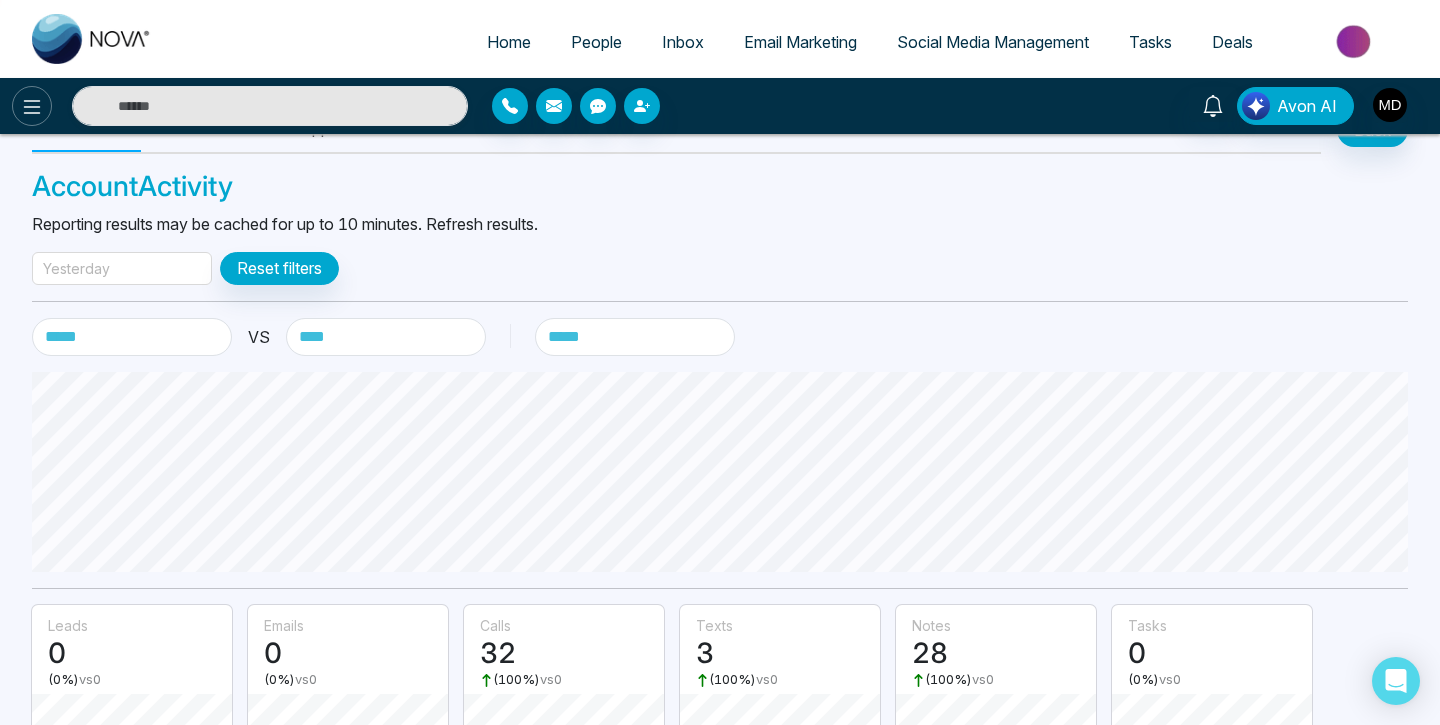 click 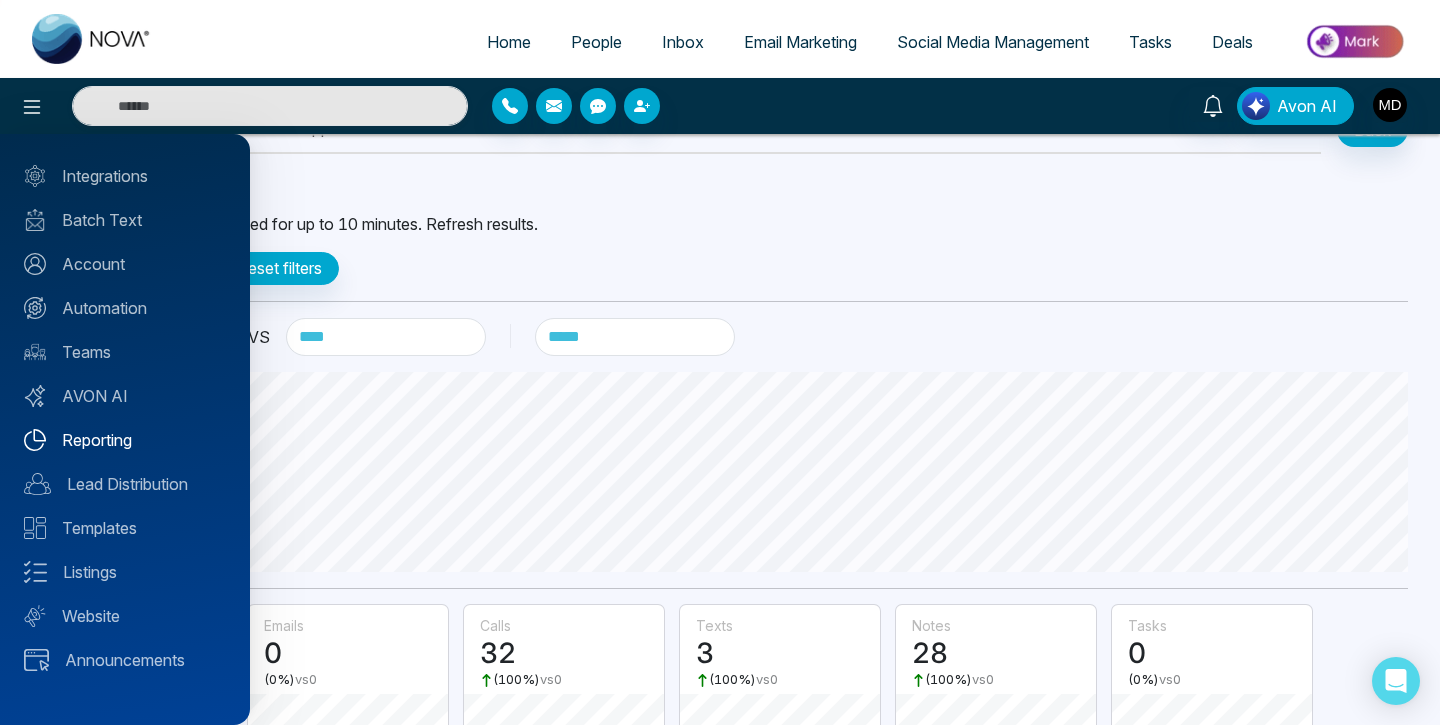 click on "Reporting" at bounding box center (125, 440) 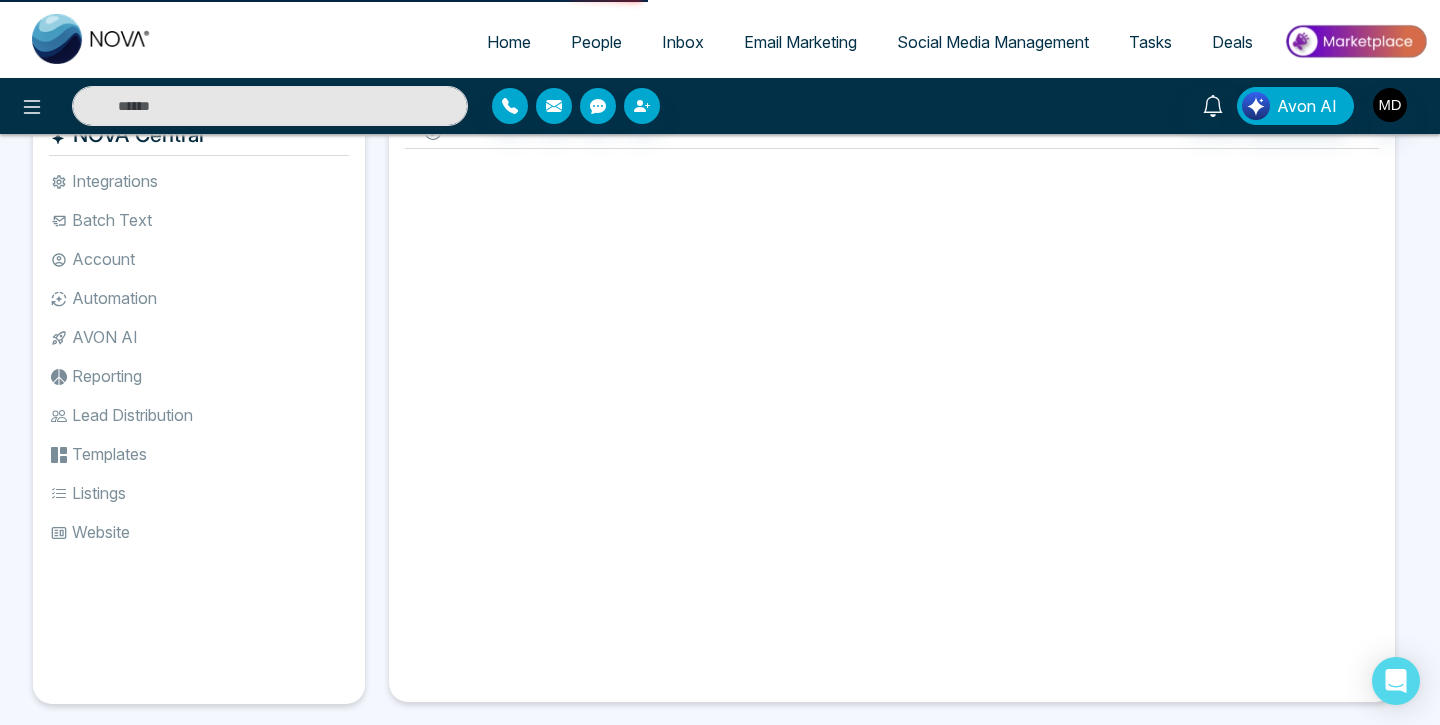 scroll, scrollTop: 0, scrollLeft: 0, axis: both 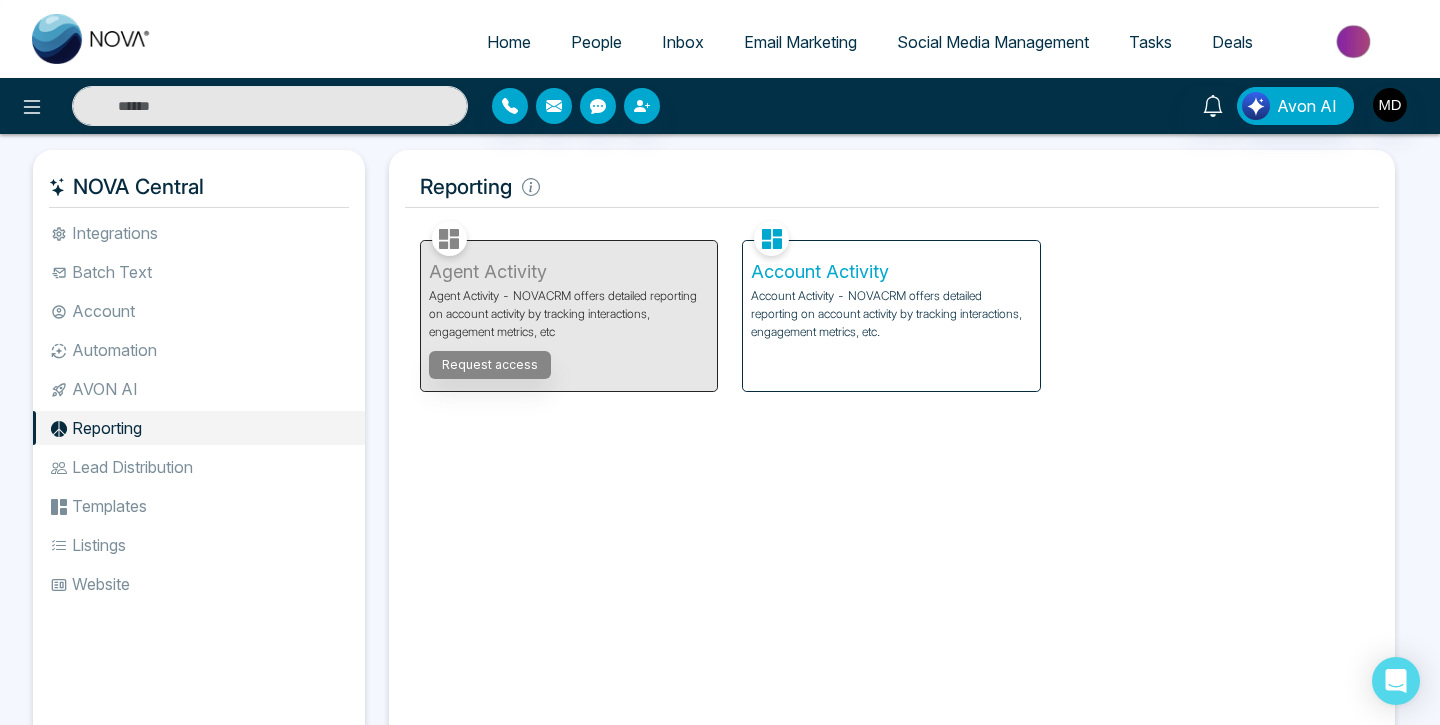 click on "Account Activity - NOVACRM offers detailed reporting on account activity by tracking interactions, engagement metrics, etc." at bounding box center [891, 314] 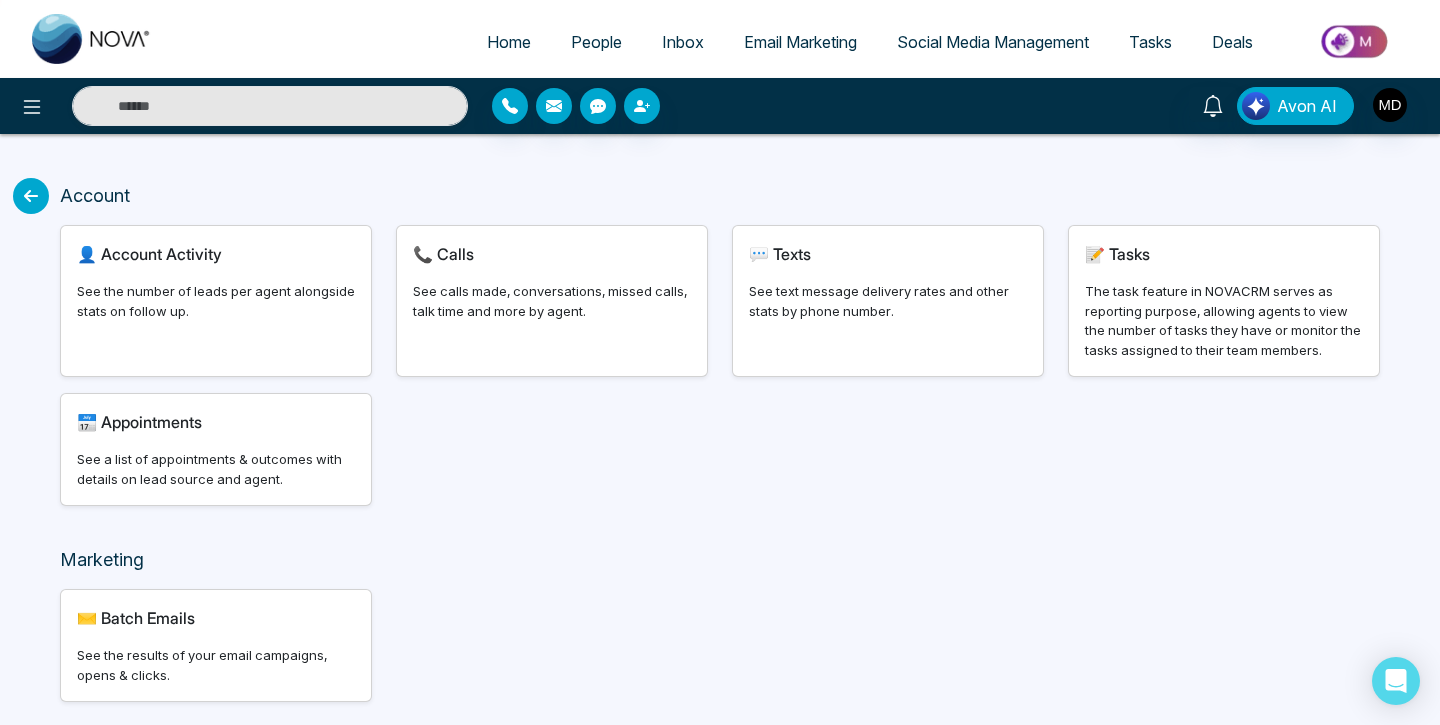 click on "See calls made, conversations, missed calls, talk time and more by agent." at bounding box center (552, 301) 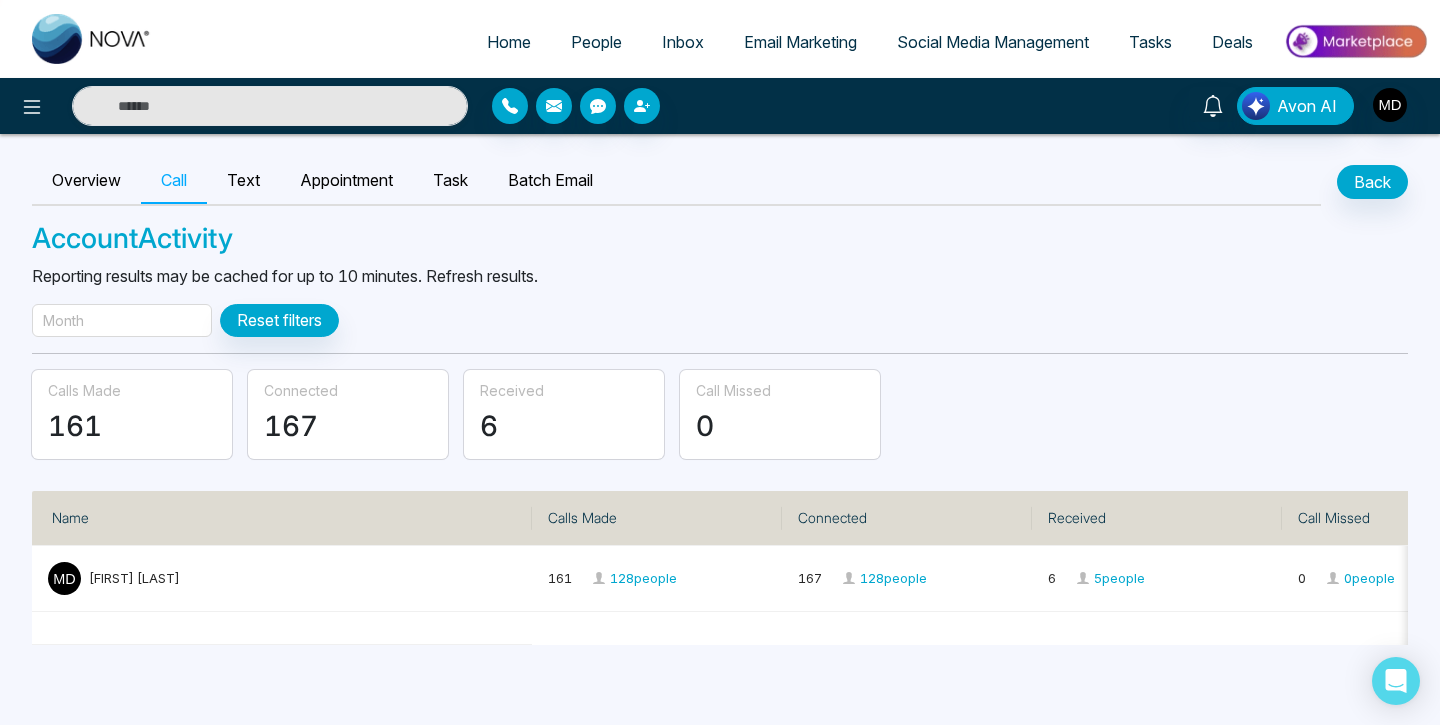 click on "Month" at bounding box center (122, 320) 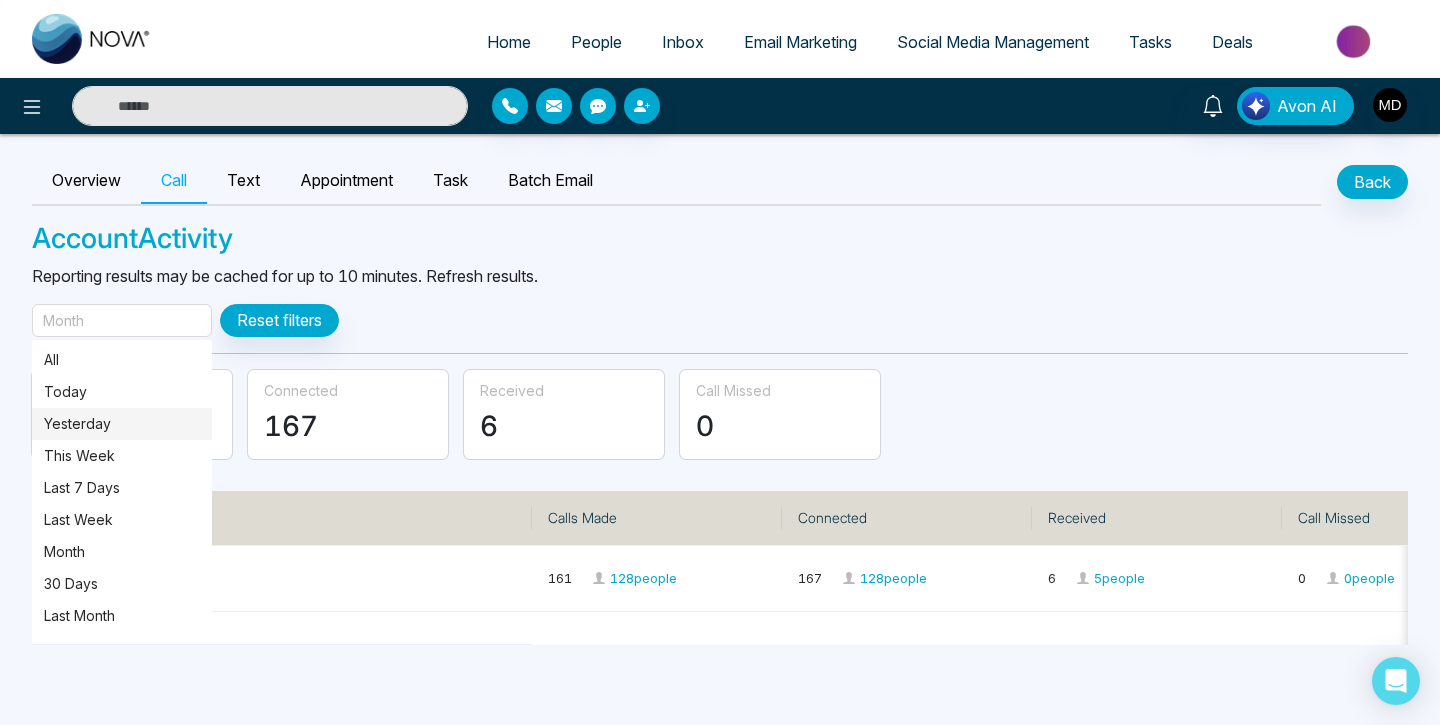 click on "Yesterday" at bounding box center [122, 424] 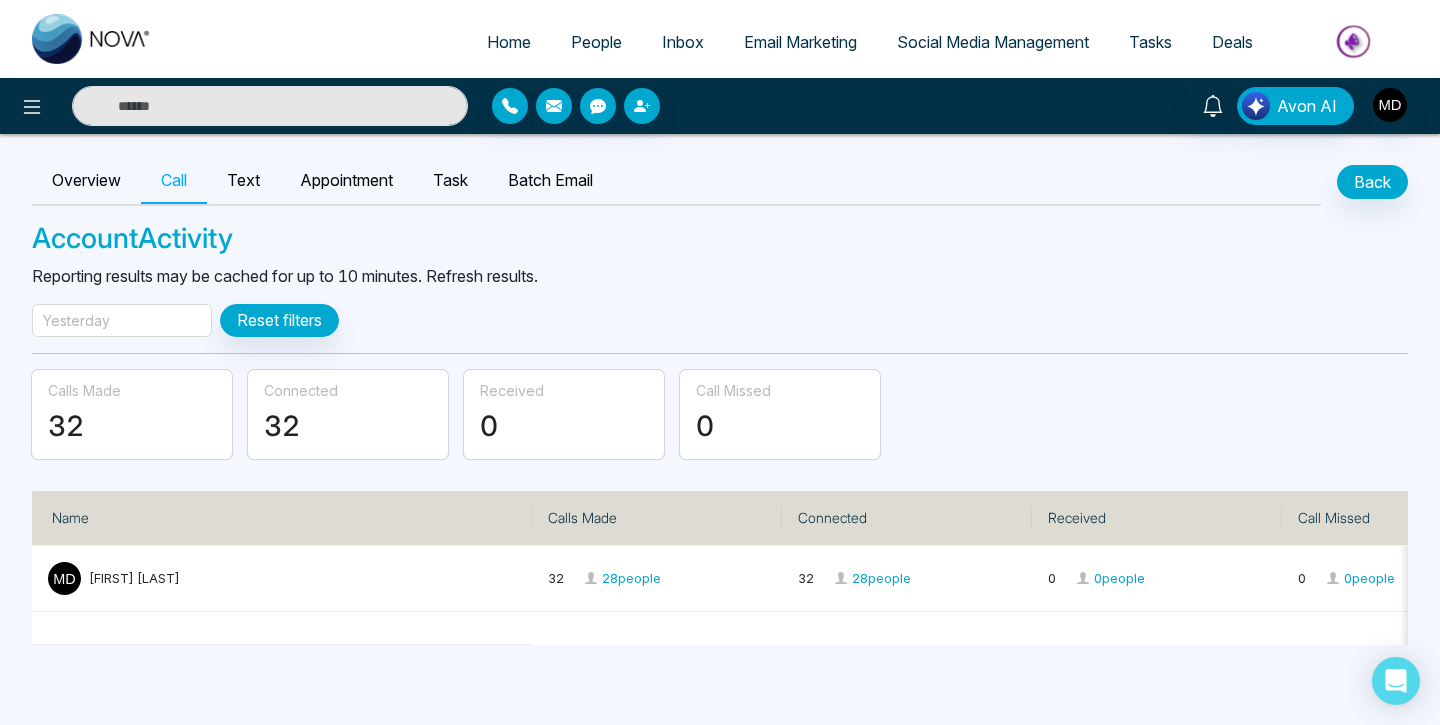 click on "0" at bounding box center [564, 427] 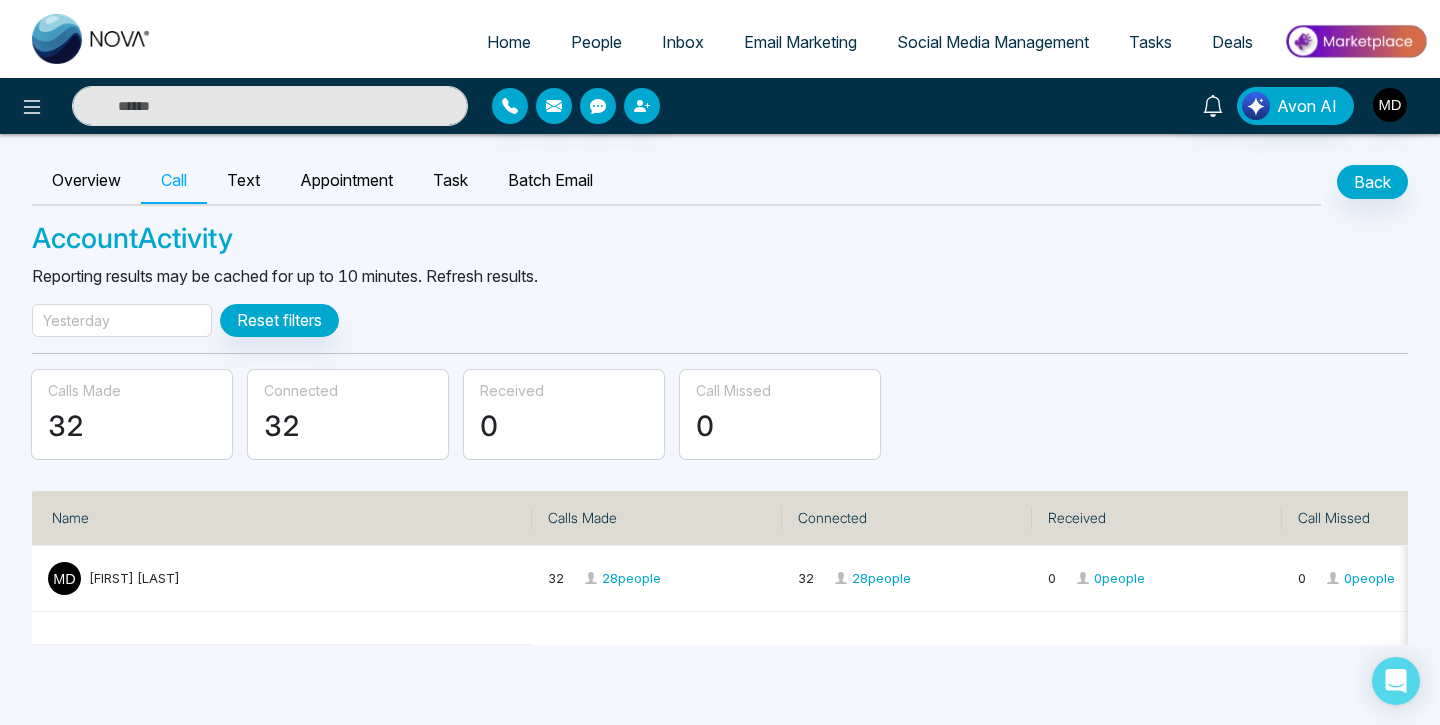 click on "0" at bounding box center (564, 427) 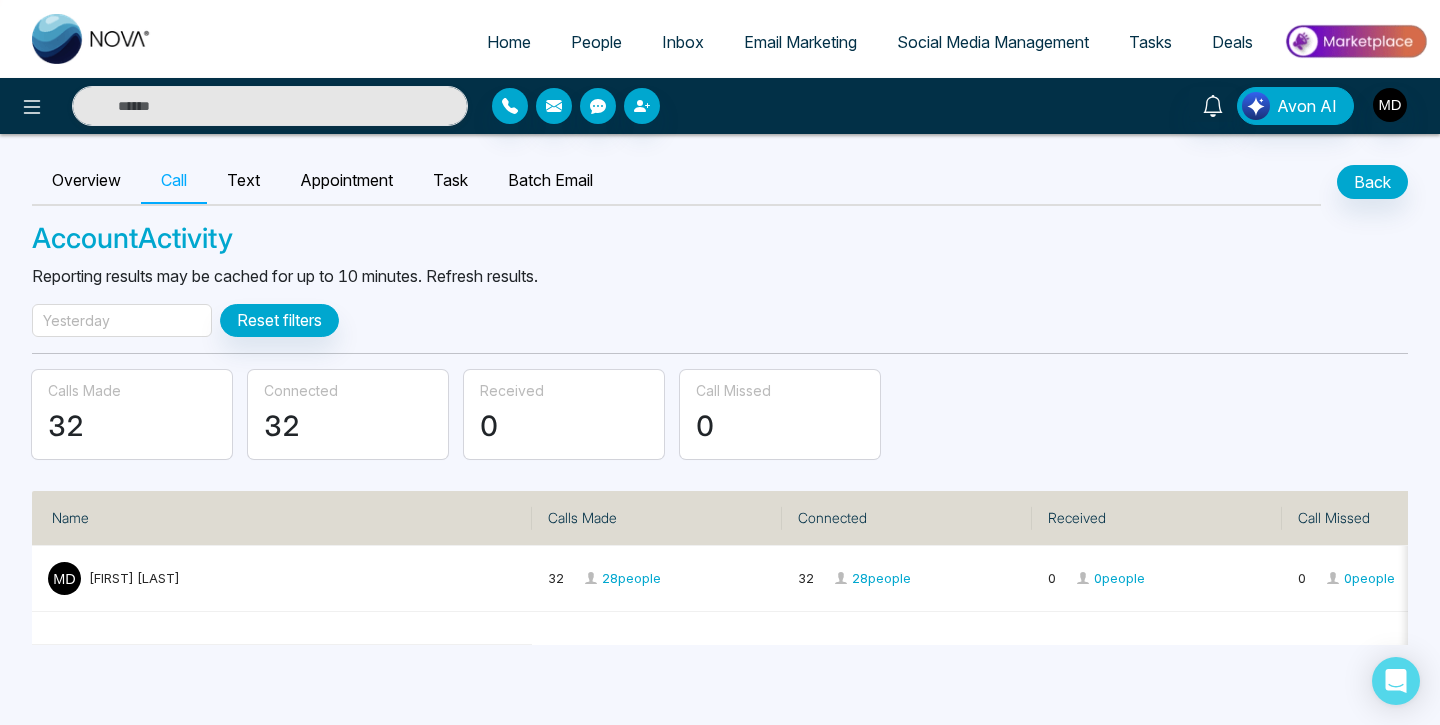 click on "Received" at bounding box center [512, 390] 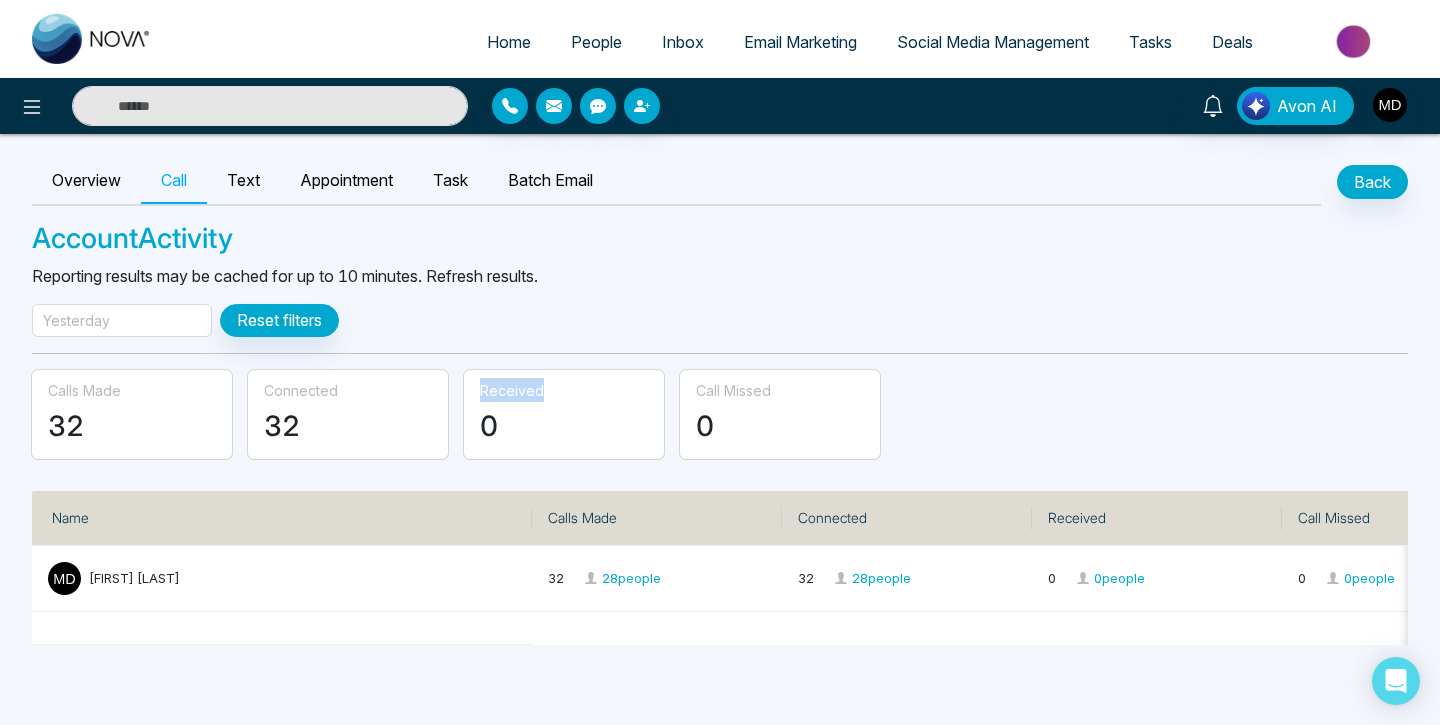 click on "Received" at bounding box center (512, 390) 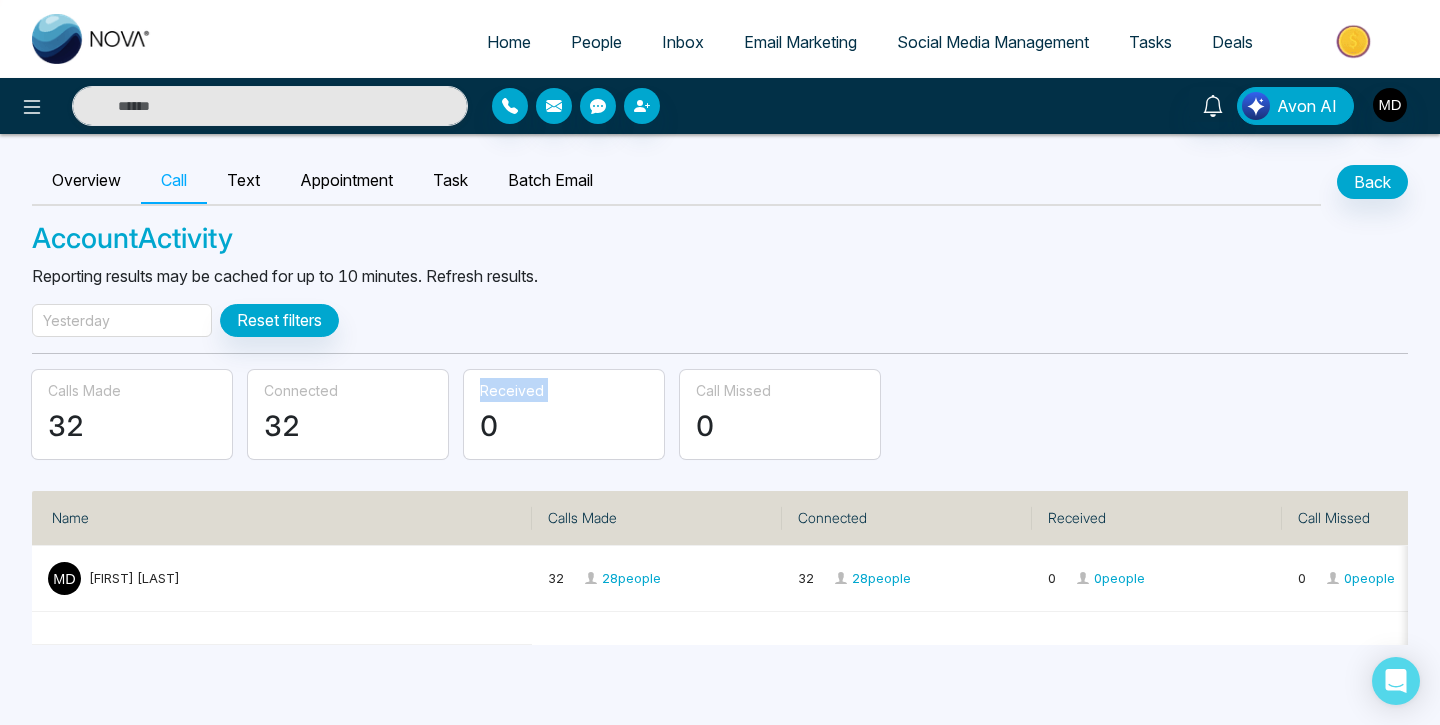 click on "Received" at bounding box center (512, 390) 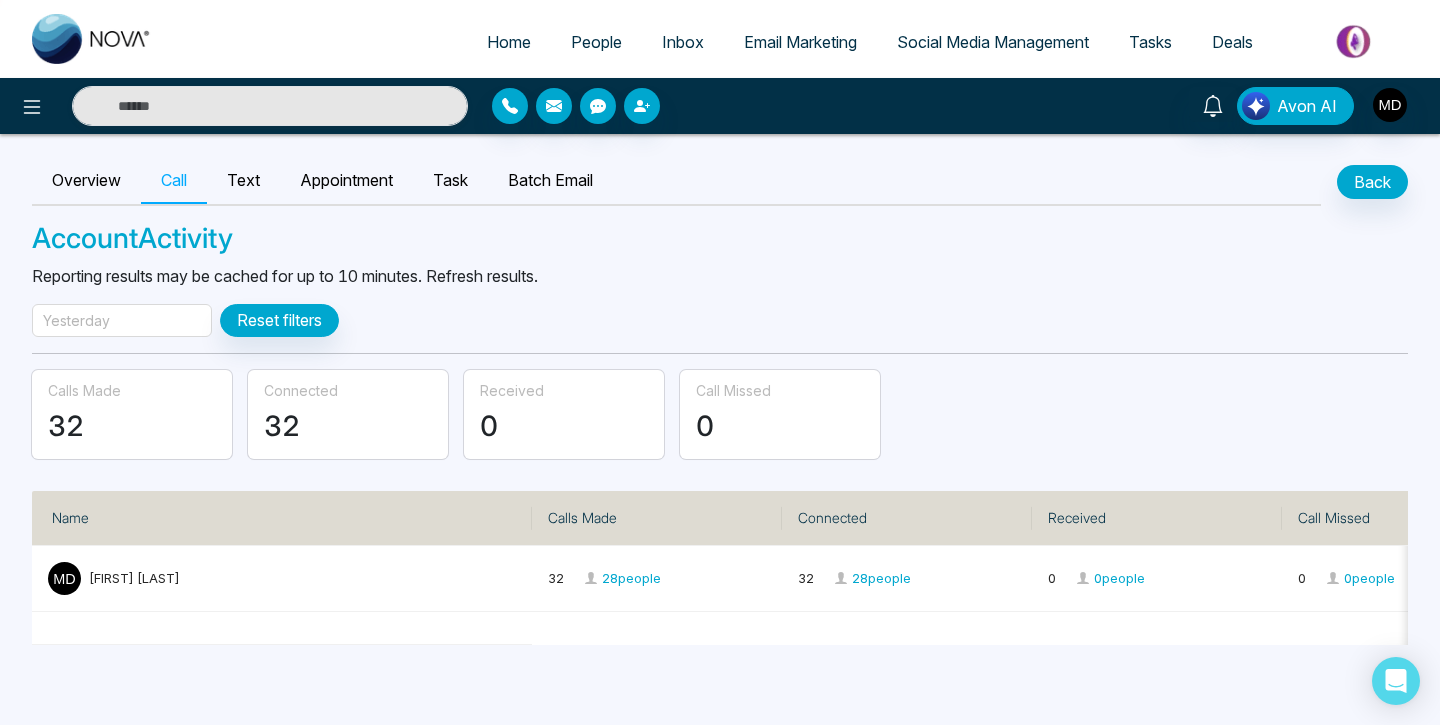 click on "0" at bounding box center (564, 427) 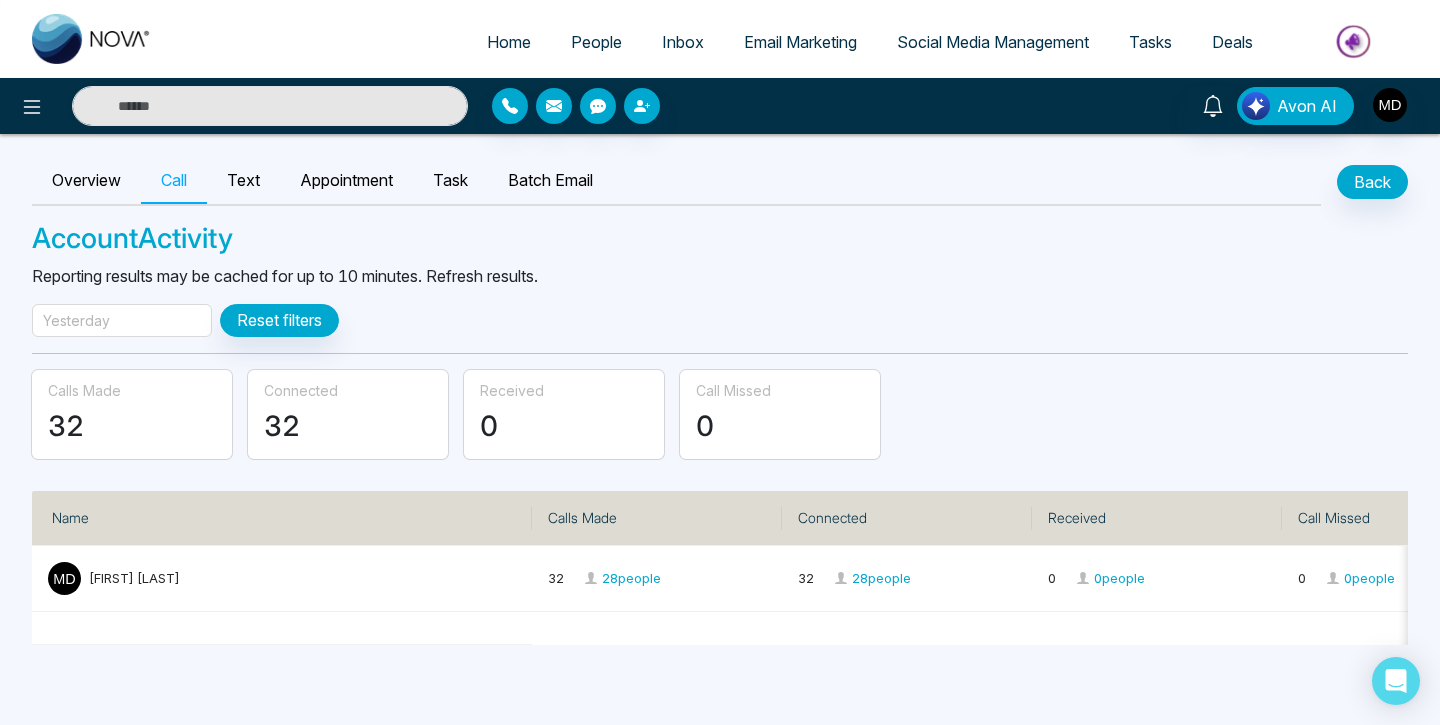 click on "0" at bounding box center [564, 427] 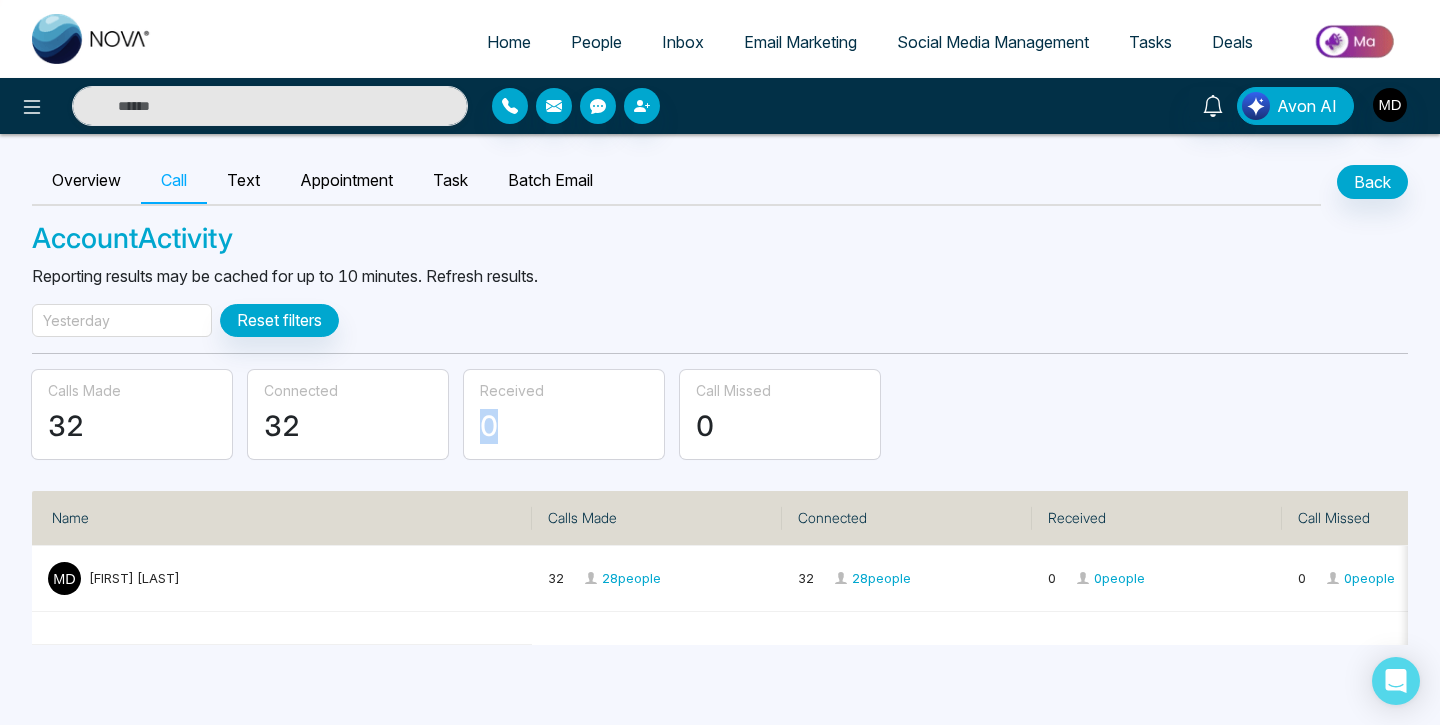 click on "0" at bounding box center (564, 427) 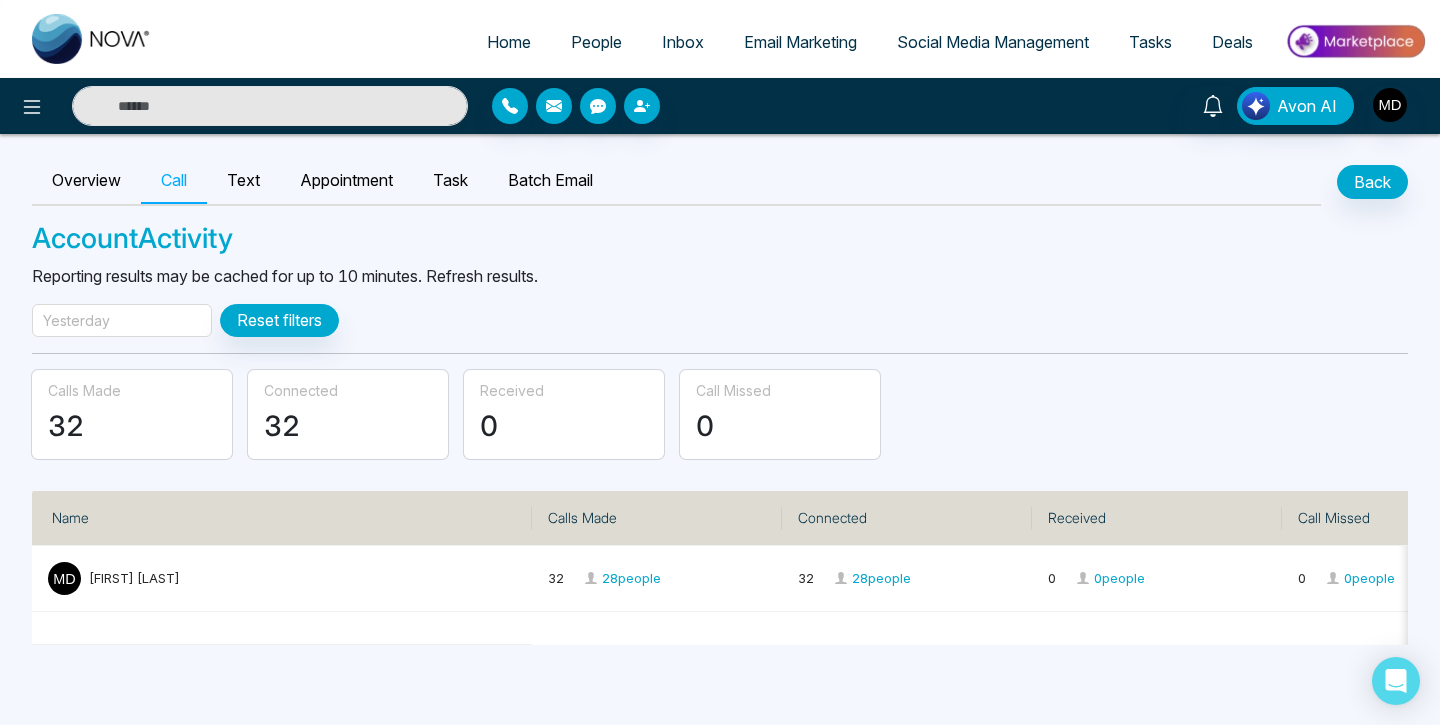 click on "Received" at bounding box center (512, 390) 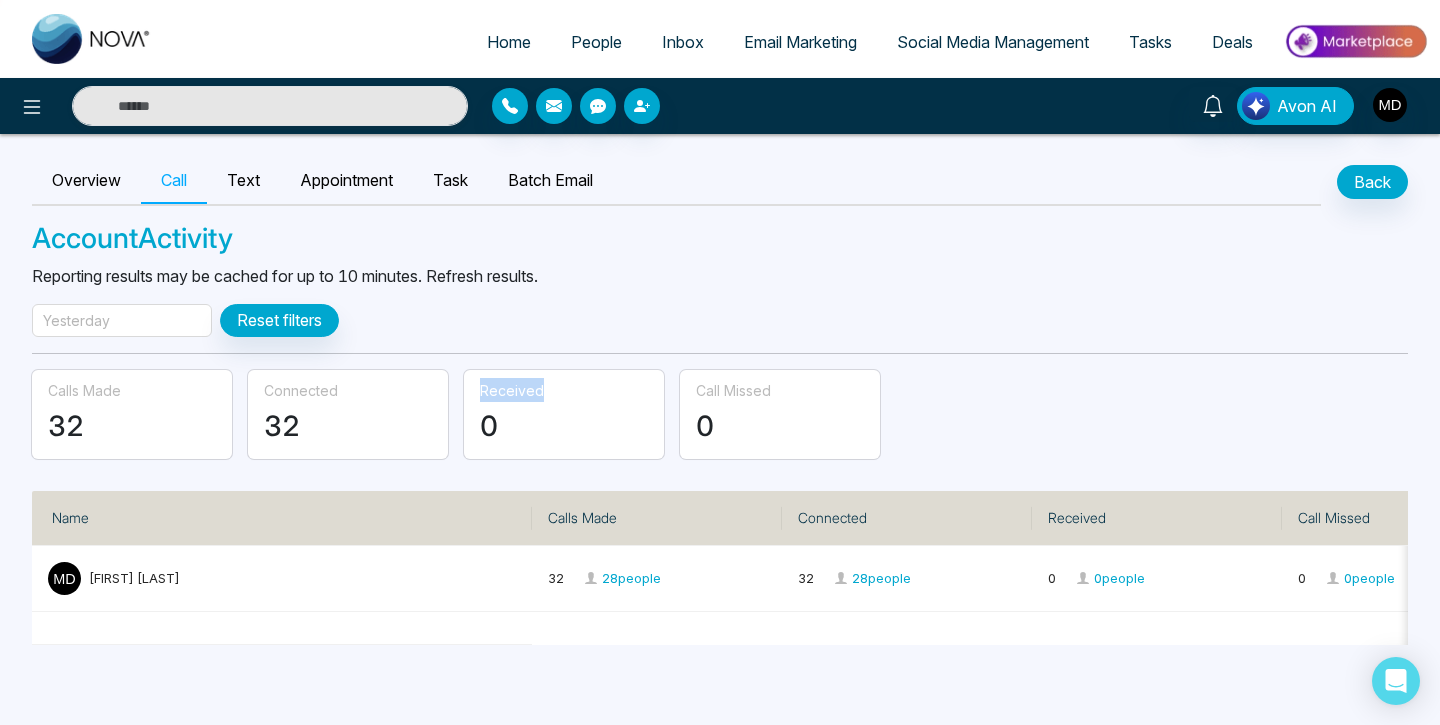 click on "Received" at bounding box center (512, 390) 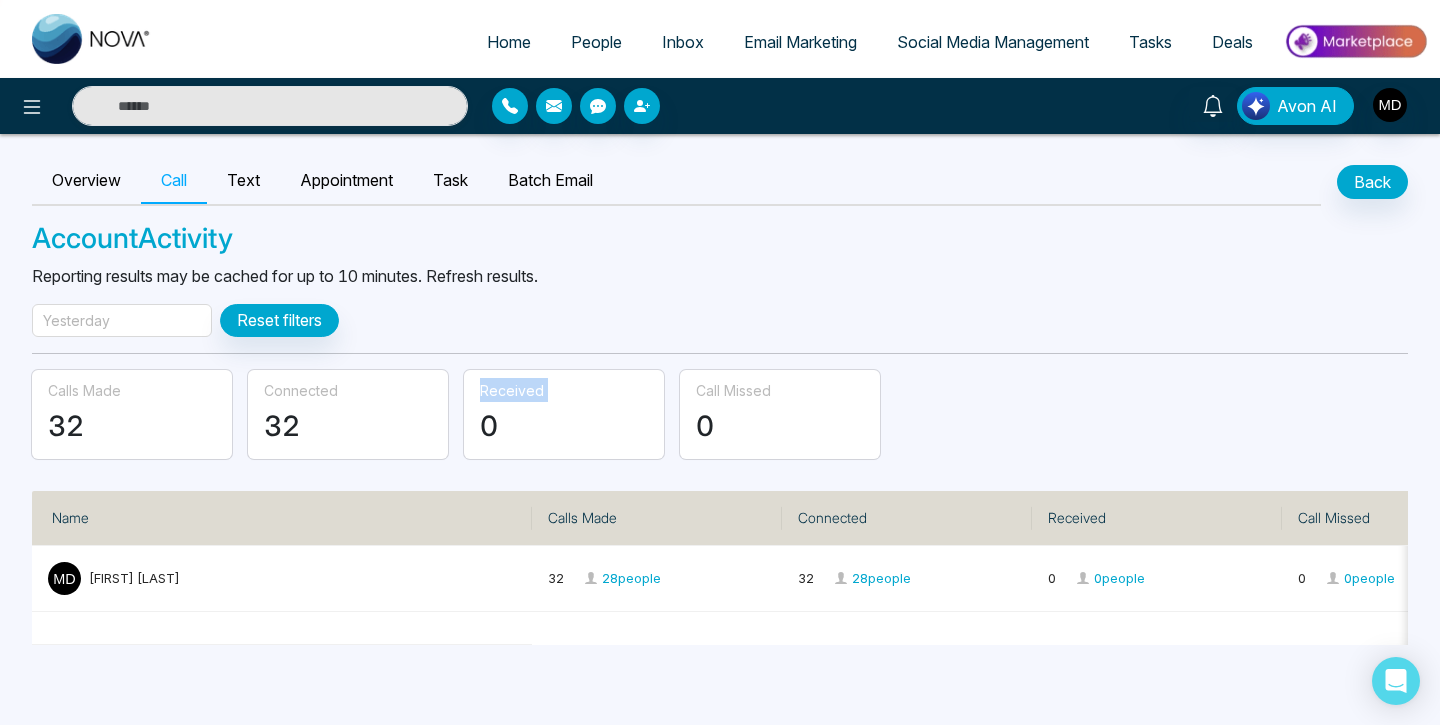click on "Received" at bounding box center (512, 390) 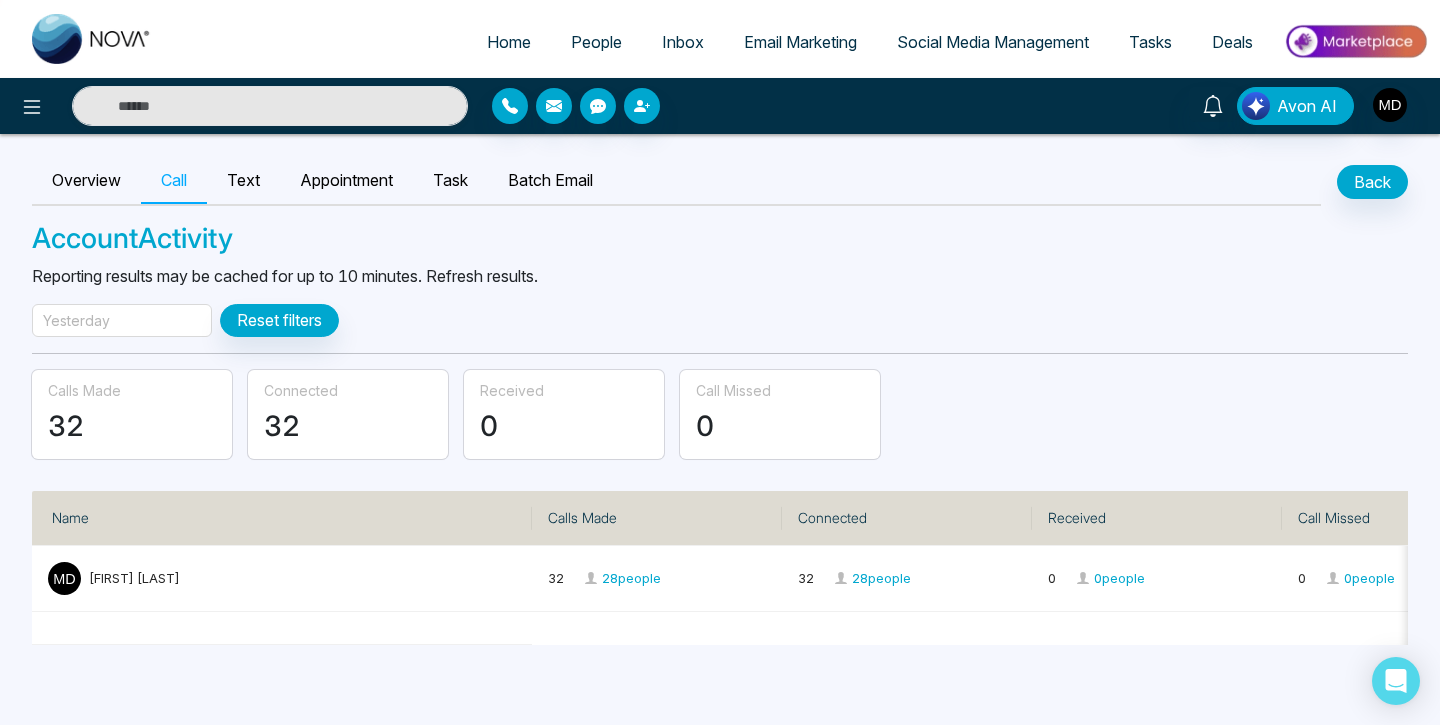 click on "0" at bounding box center [564, 427] 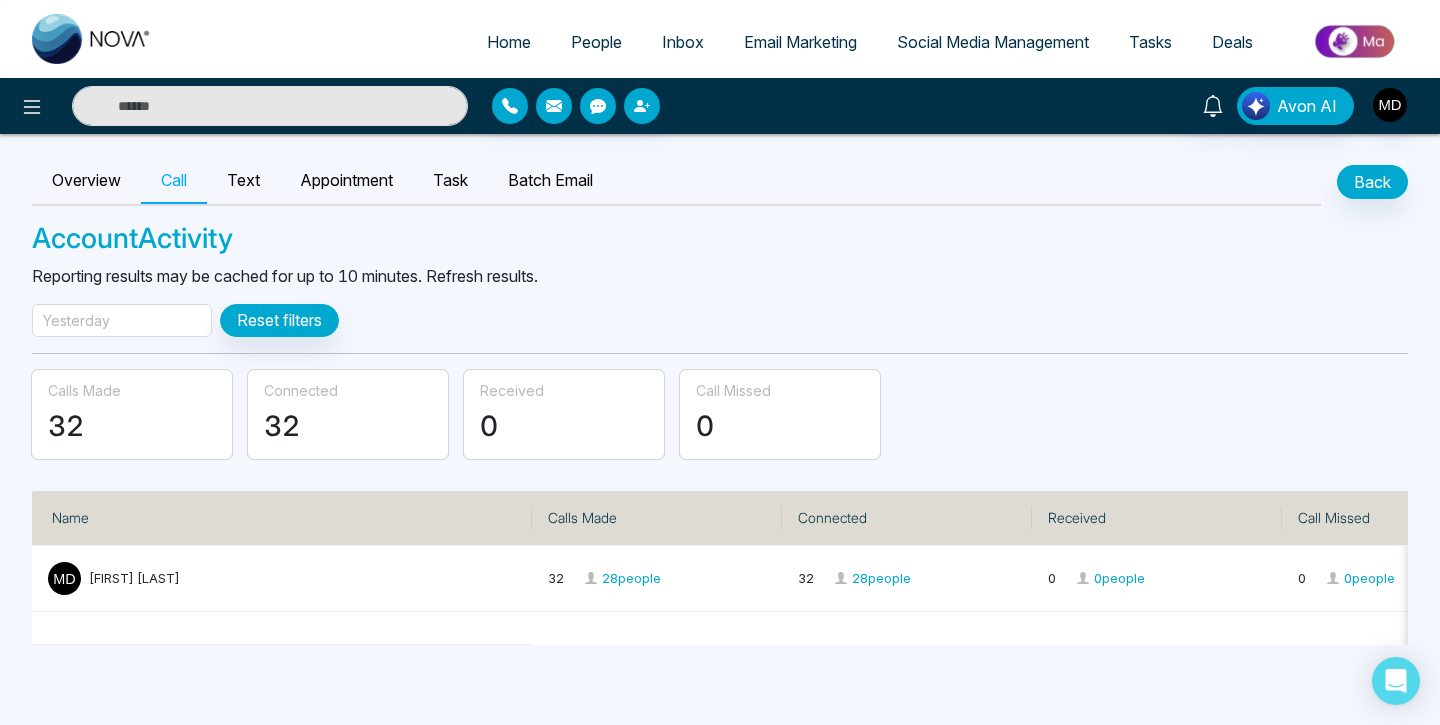 click on "0" at bounding box center (564, 427) 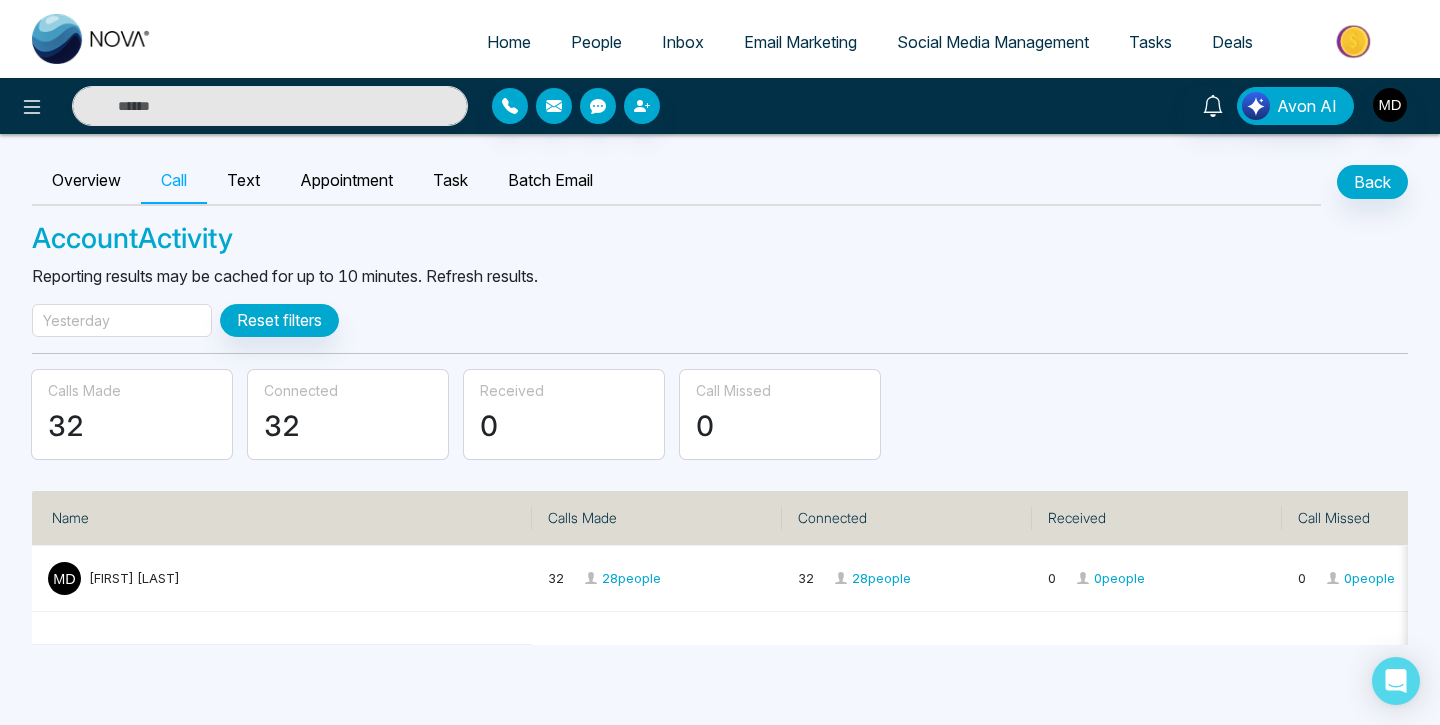 click on "0" at bounding box center (564, 427) 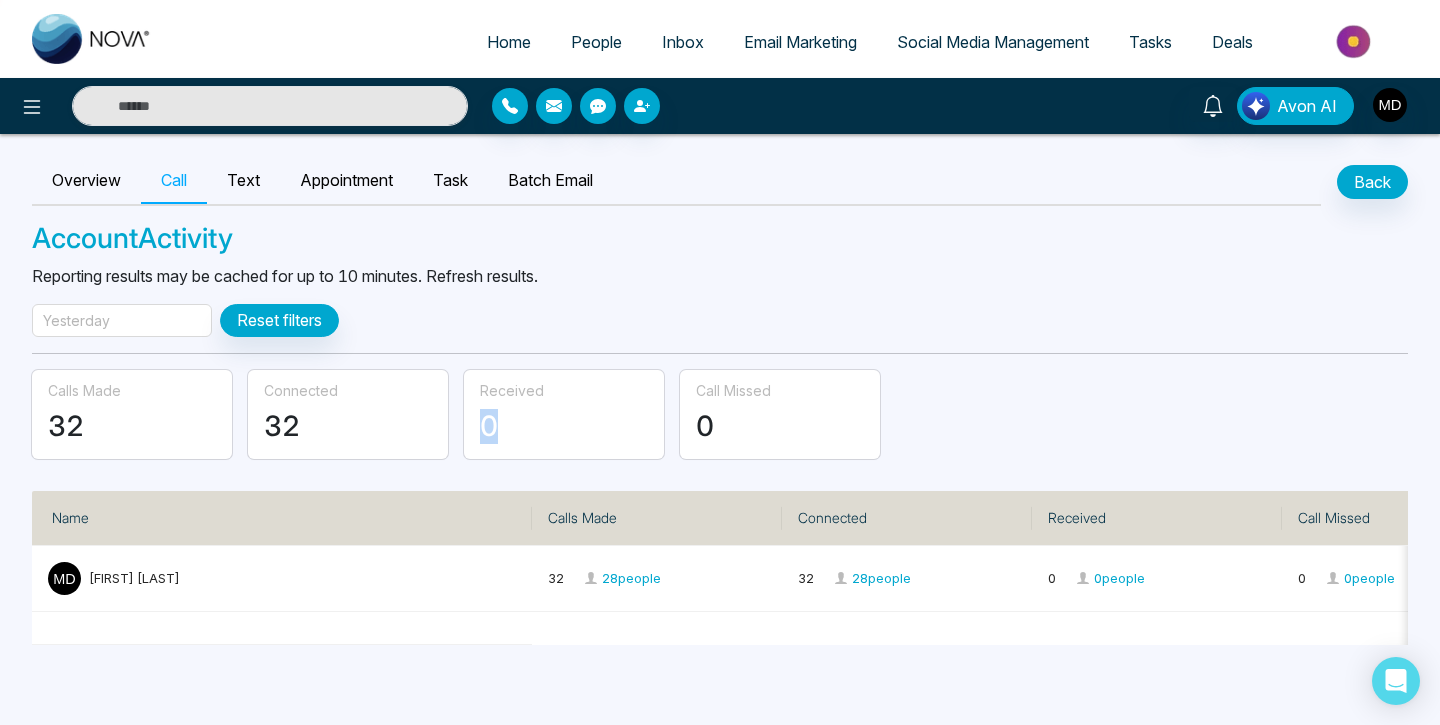 click on "0" at bounding box center [564, 427] 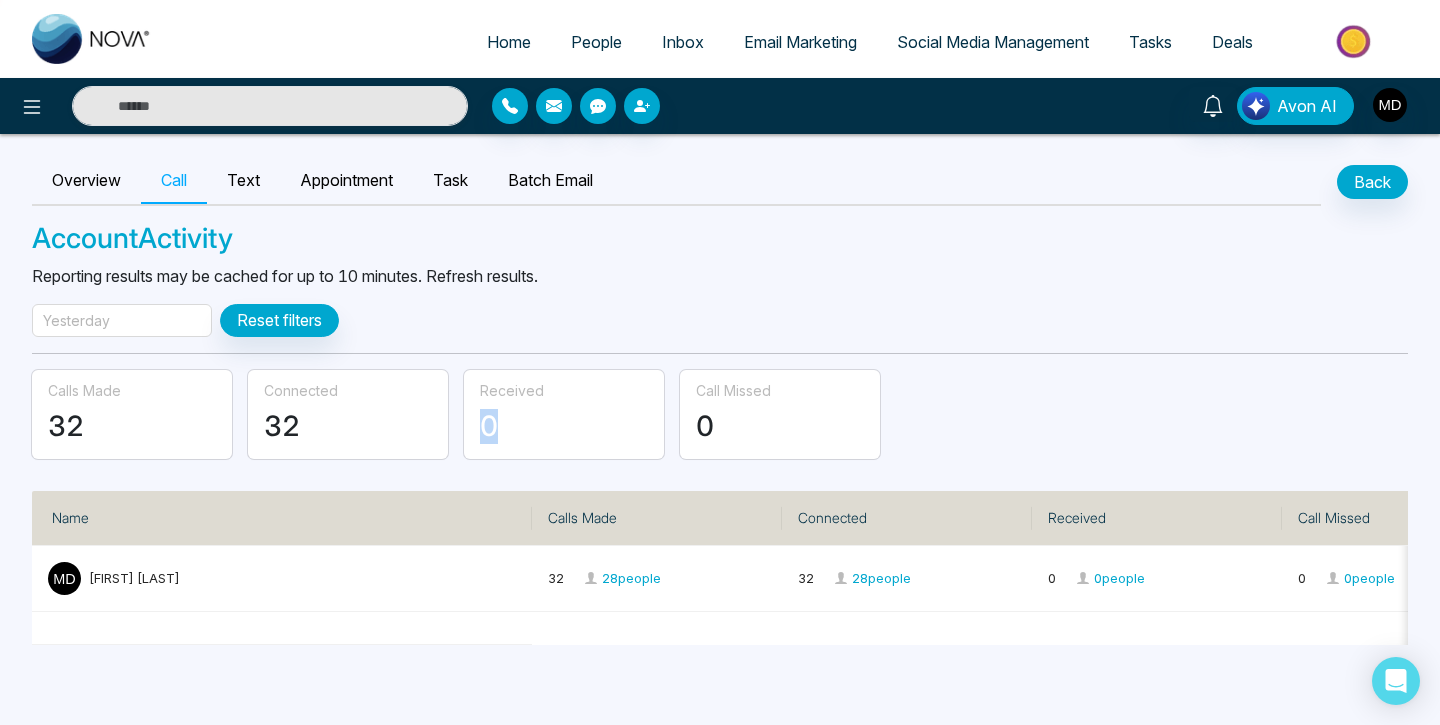 click on "0" at bounding box center [564, 427] 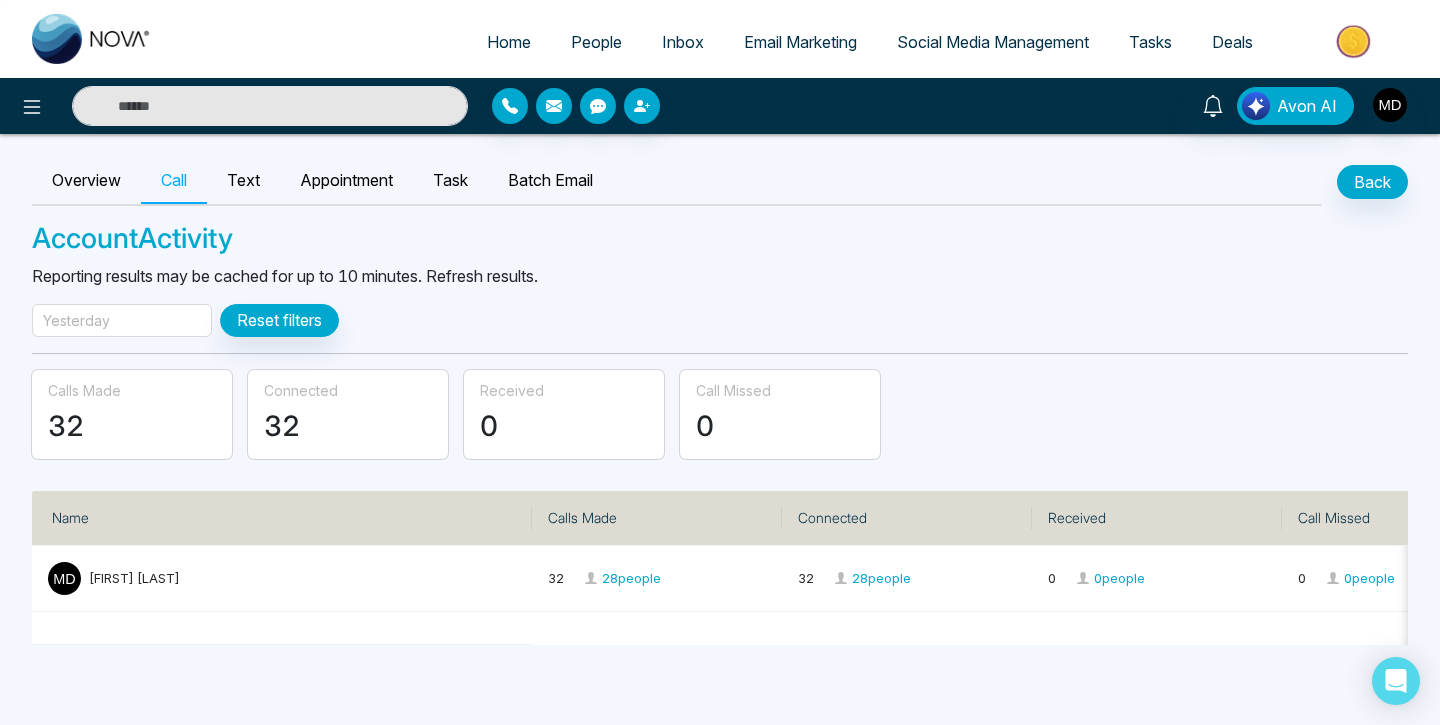 click on "Received" at bounding box center [512, 390] 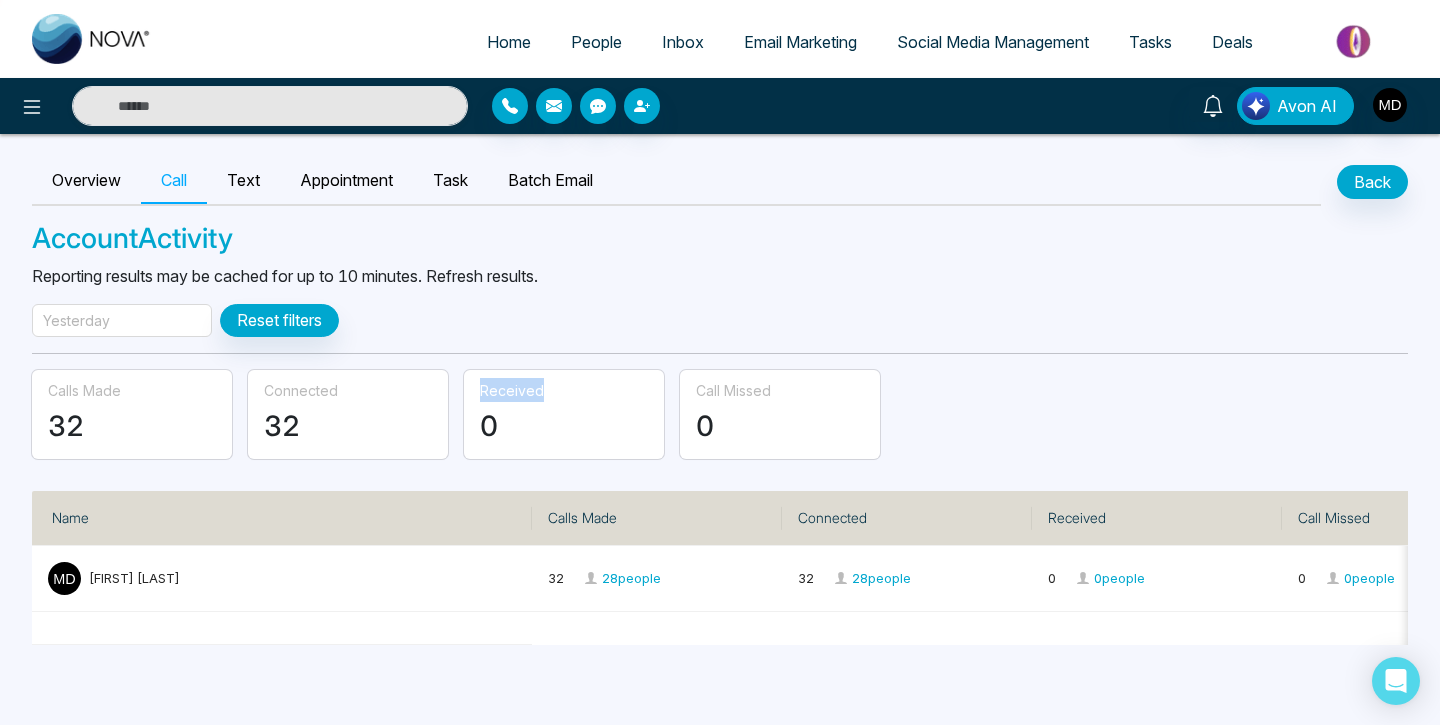 click on "Received" at bounding box center (512, 390) 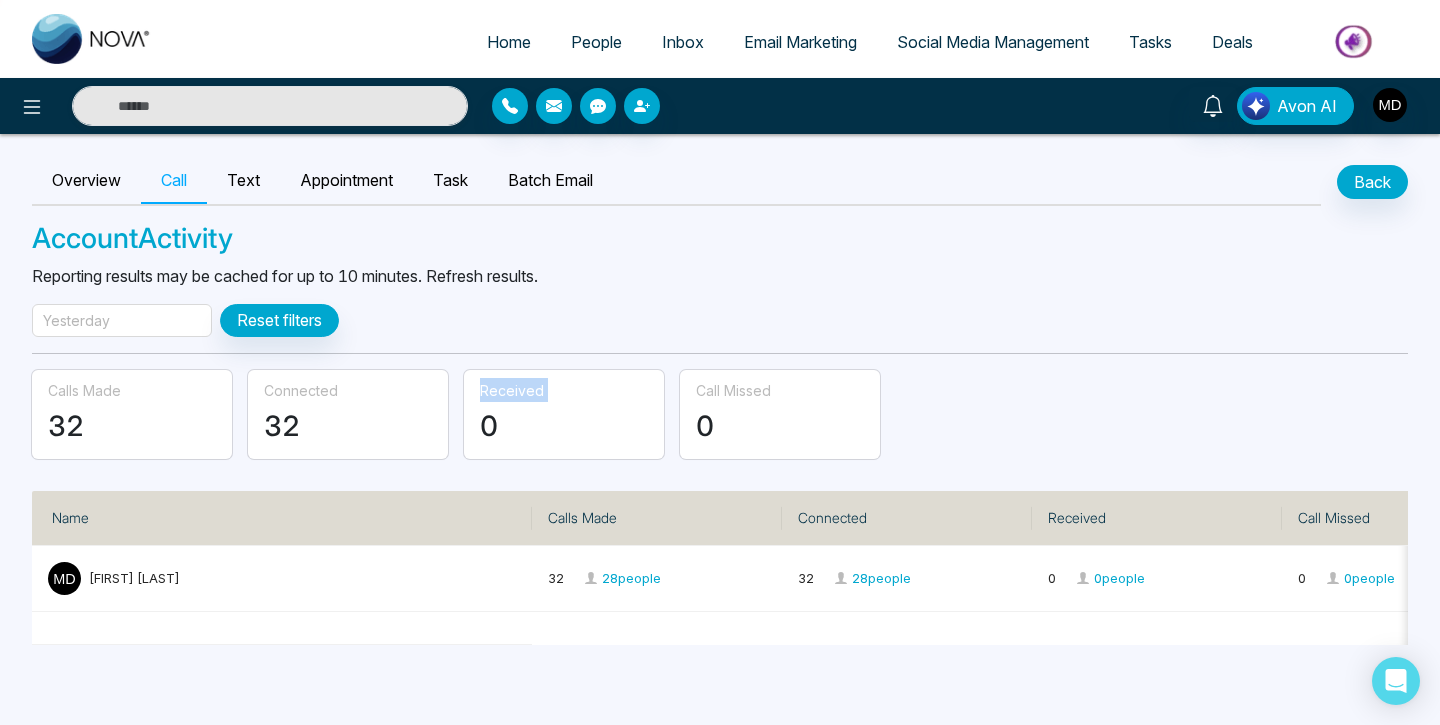 click on "Received" at bounding box center [512, 390] 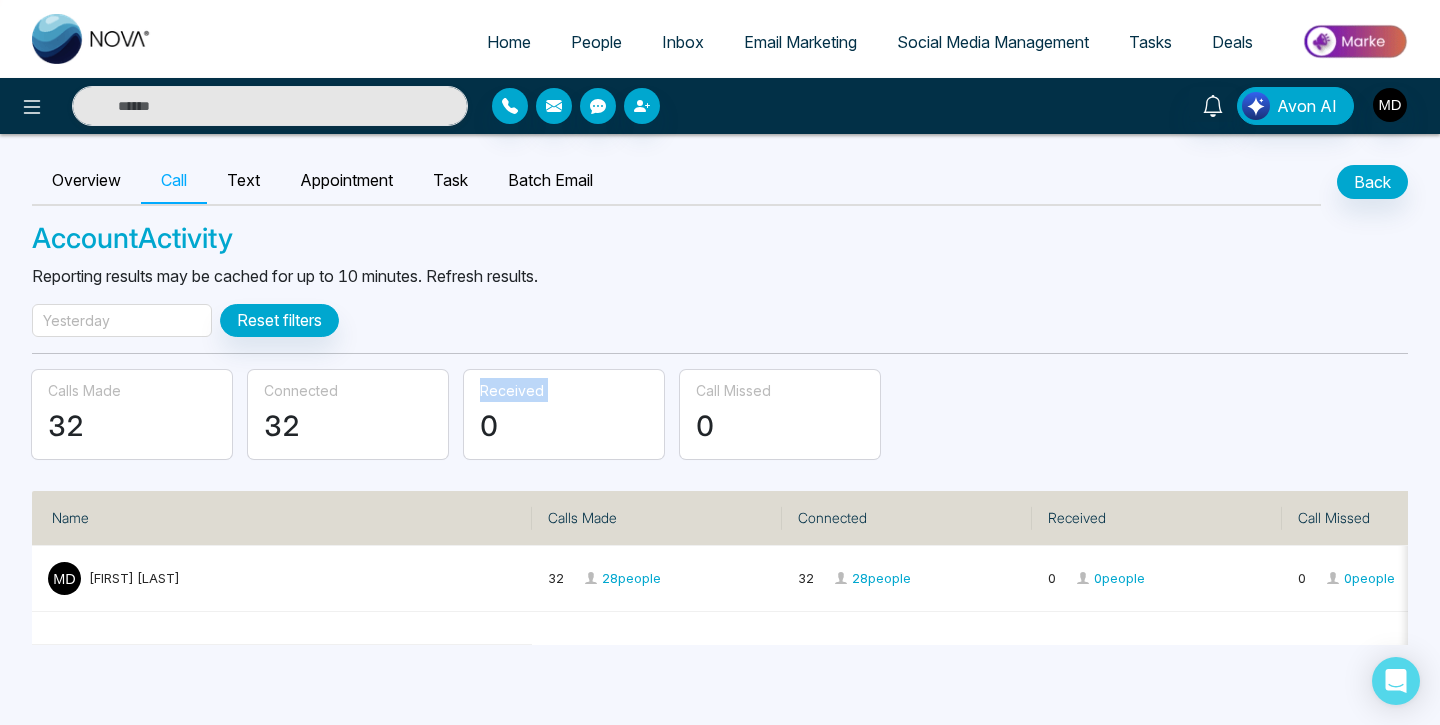 click on "0" at bounding box center (564, 427) 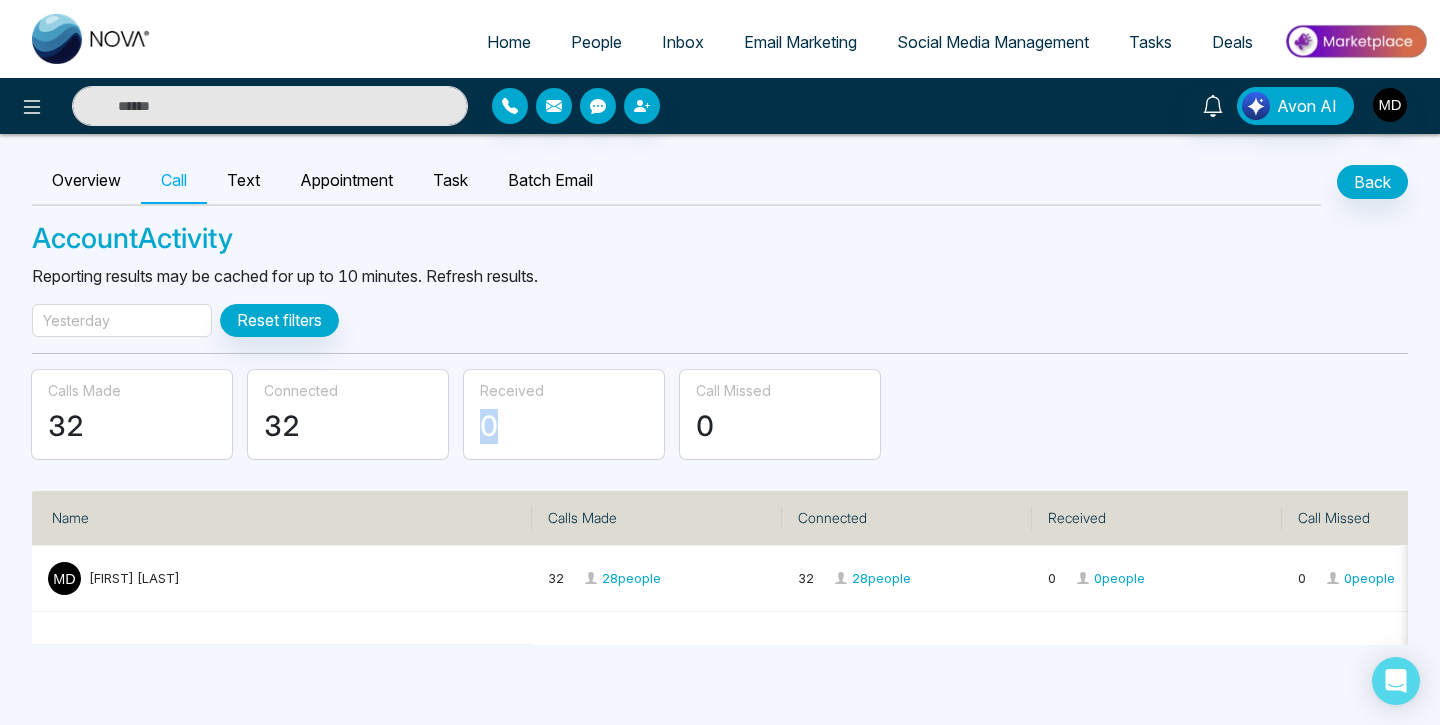 click on "0" at bounding box center [564, 427] 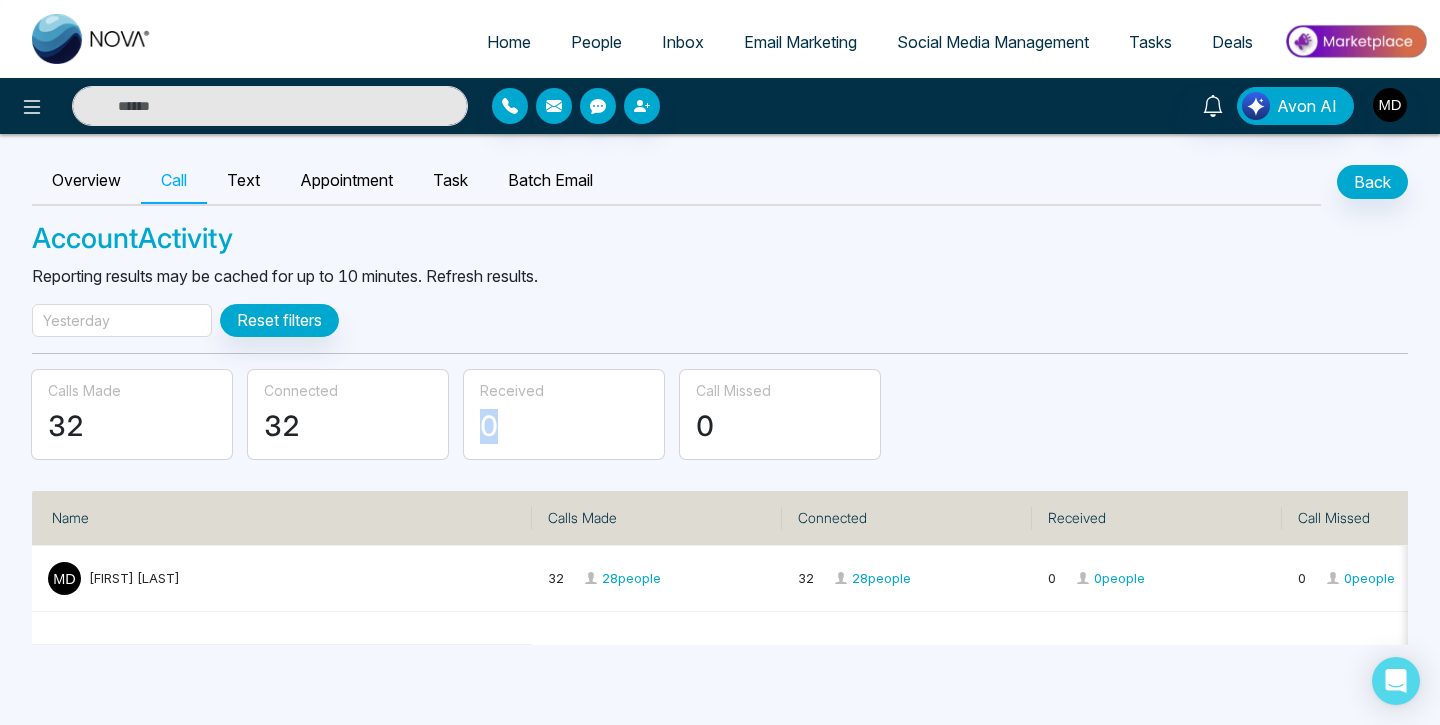click on "0" at bounding box center (564, 427) 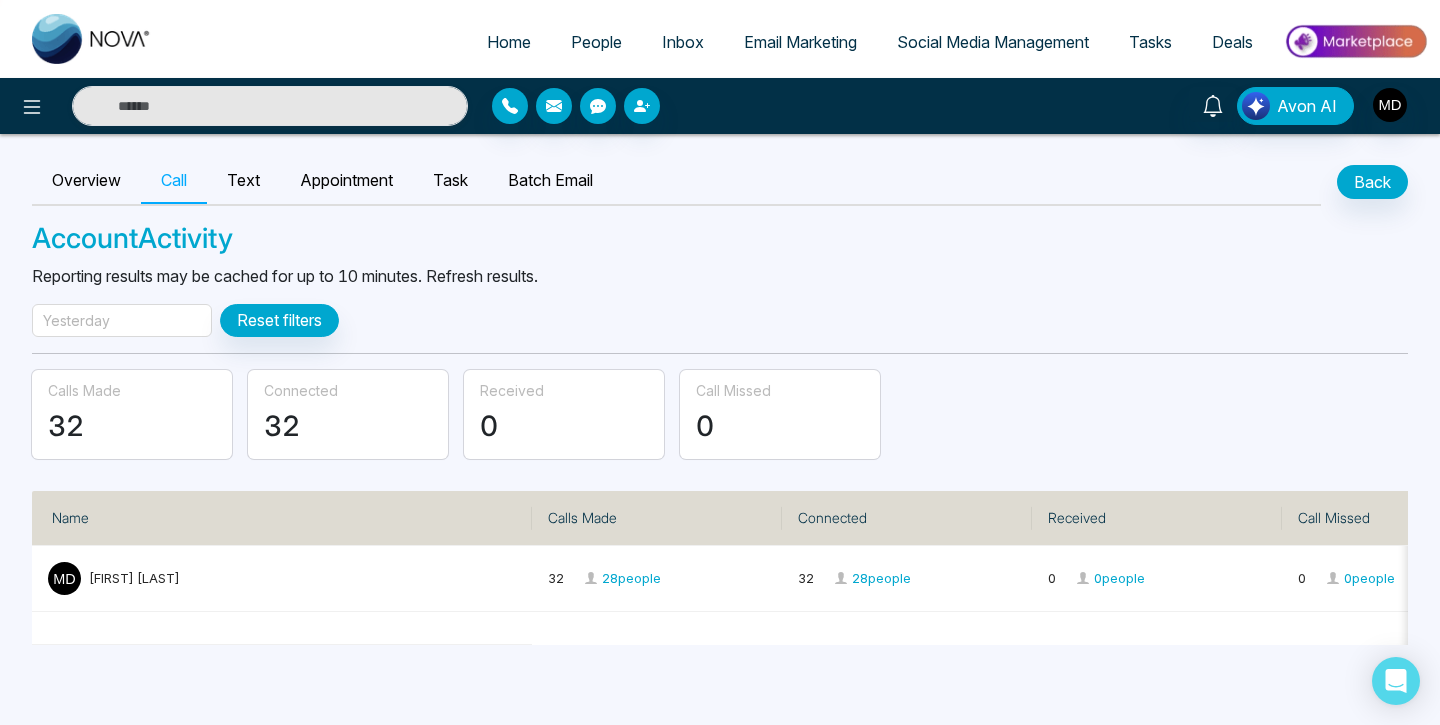 click on "Received" at bounding box center [512, 390] 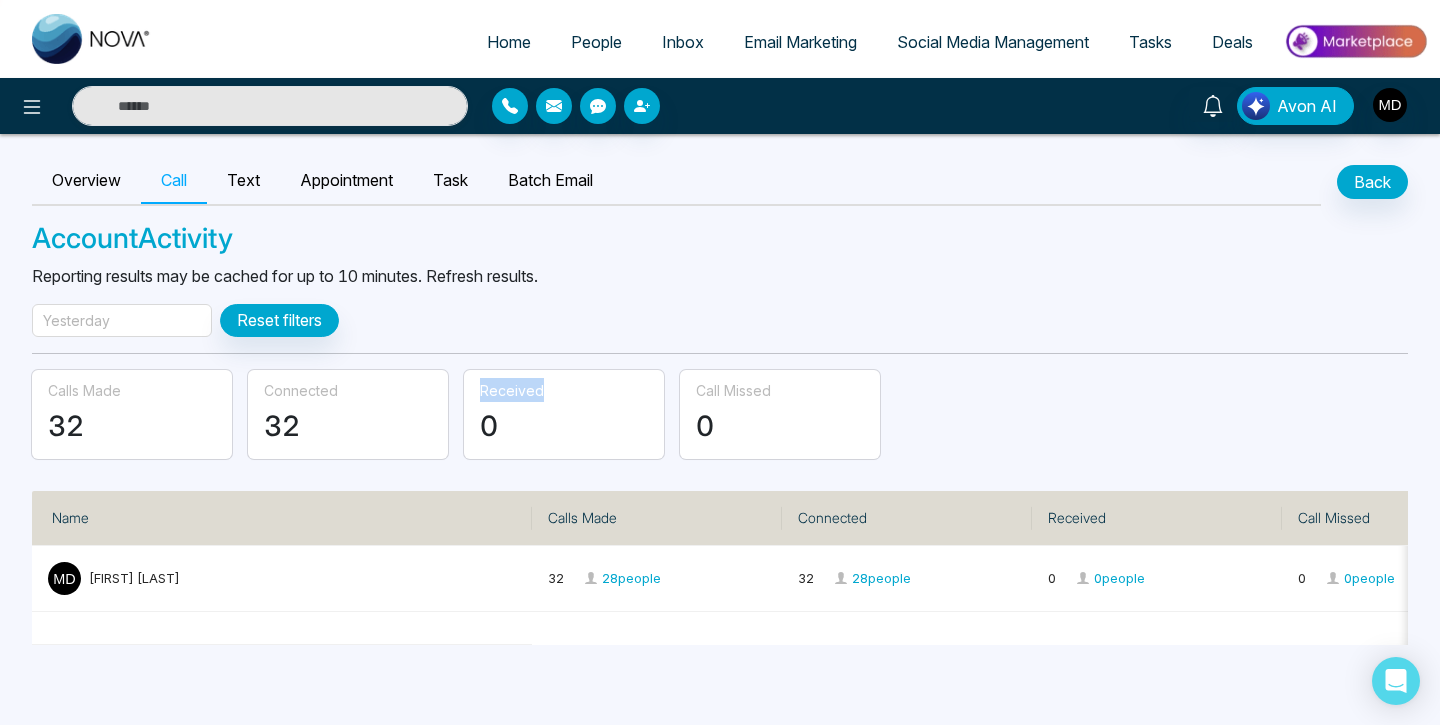 click on "Received" at bounding box center [512, 390] 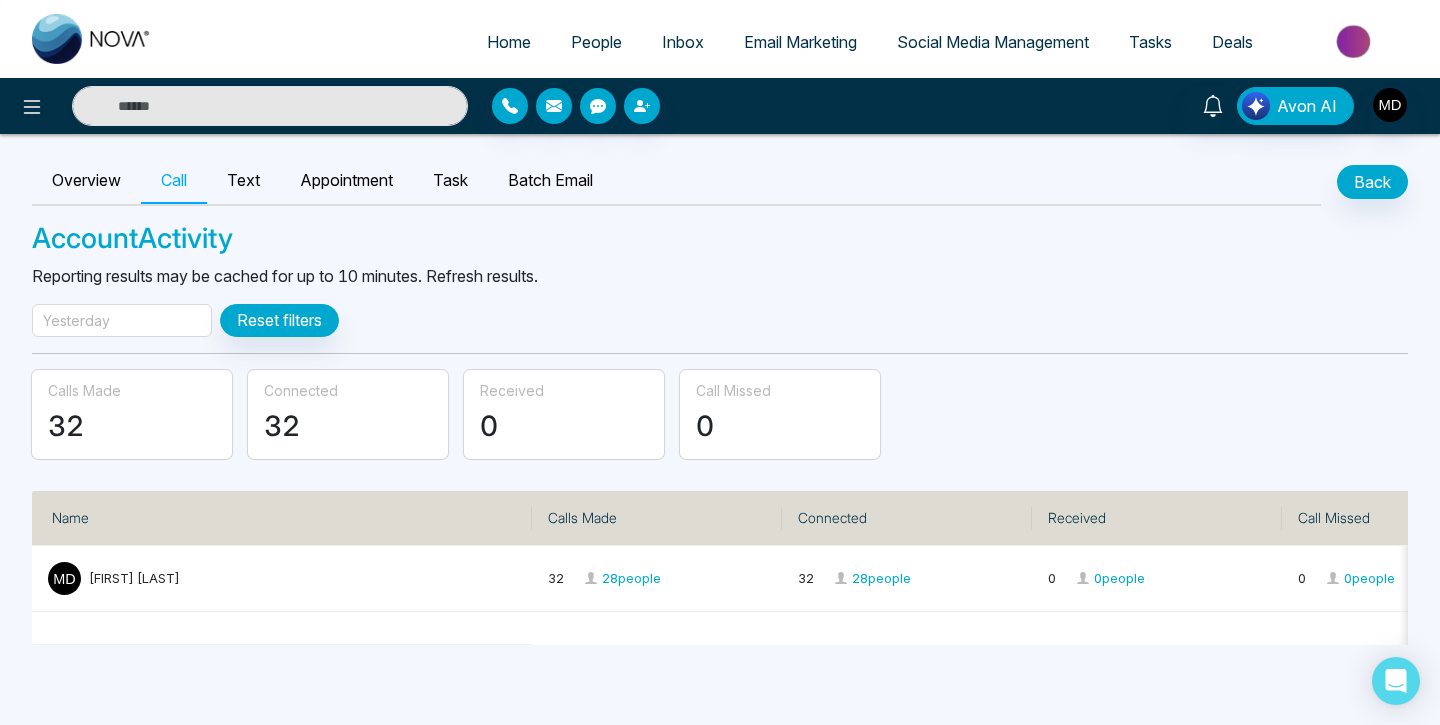 click on "0" at bounding box center (564, 427) 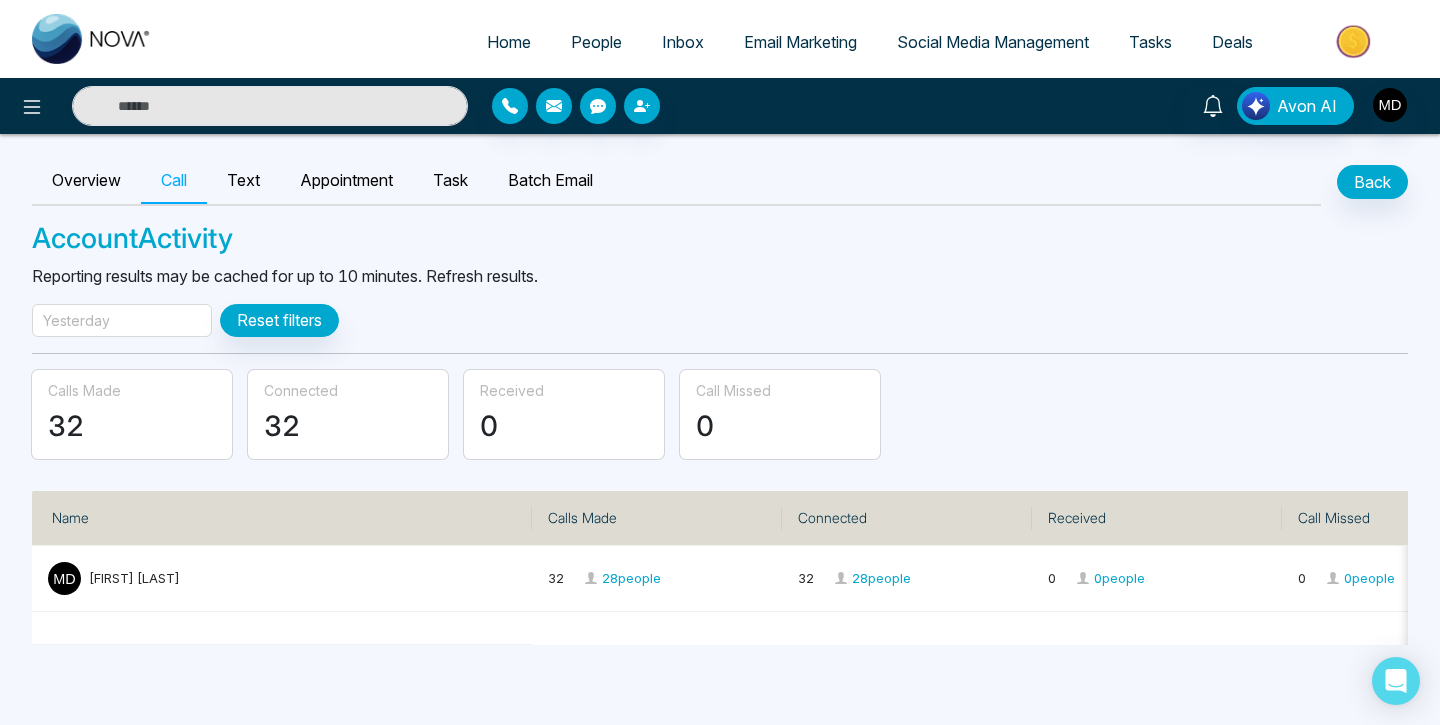 click on "0" at bounding box center [564, 427] 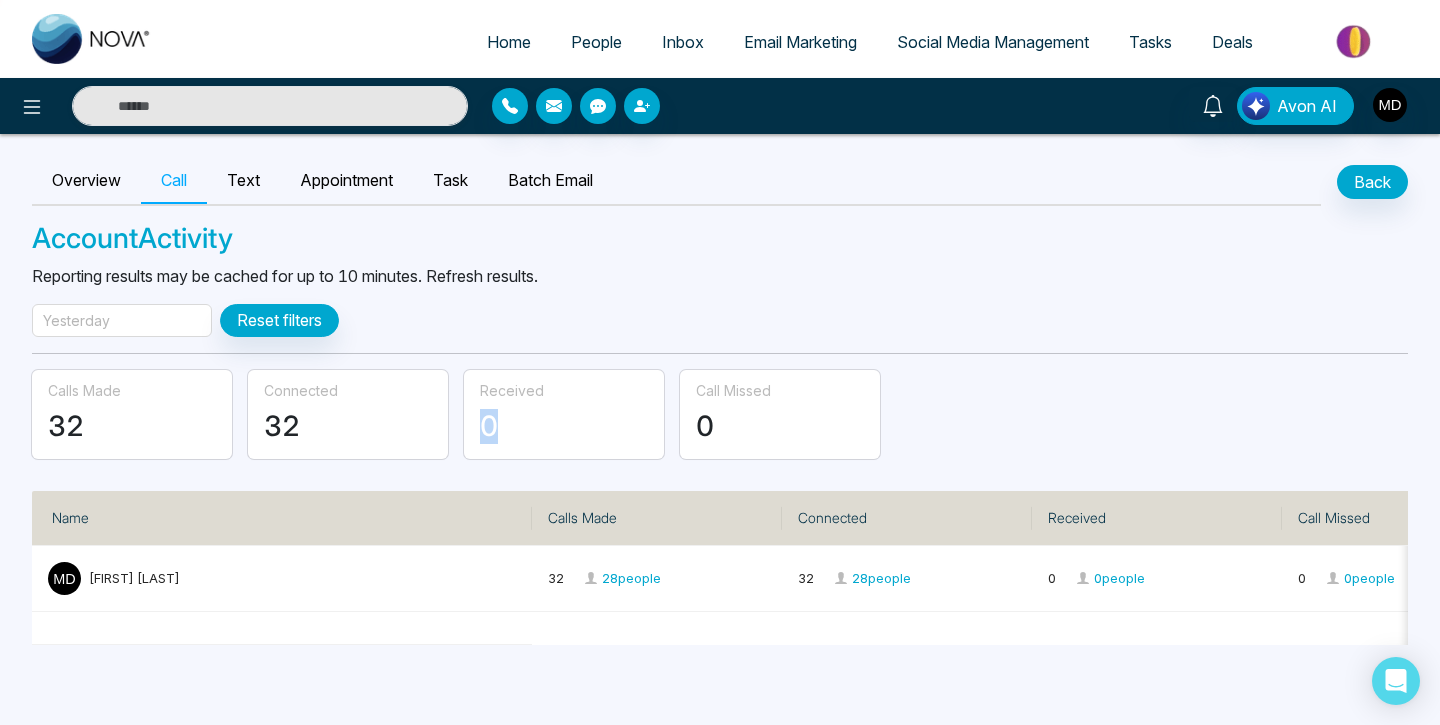 click on "0" at bounding box center (564, 427) 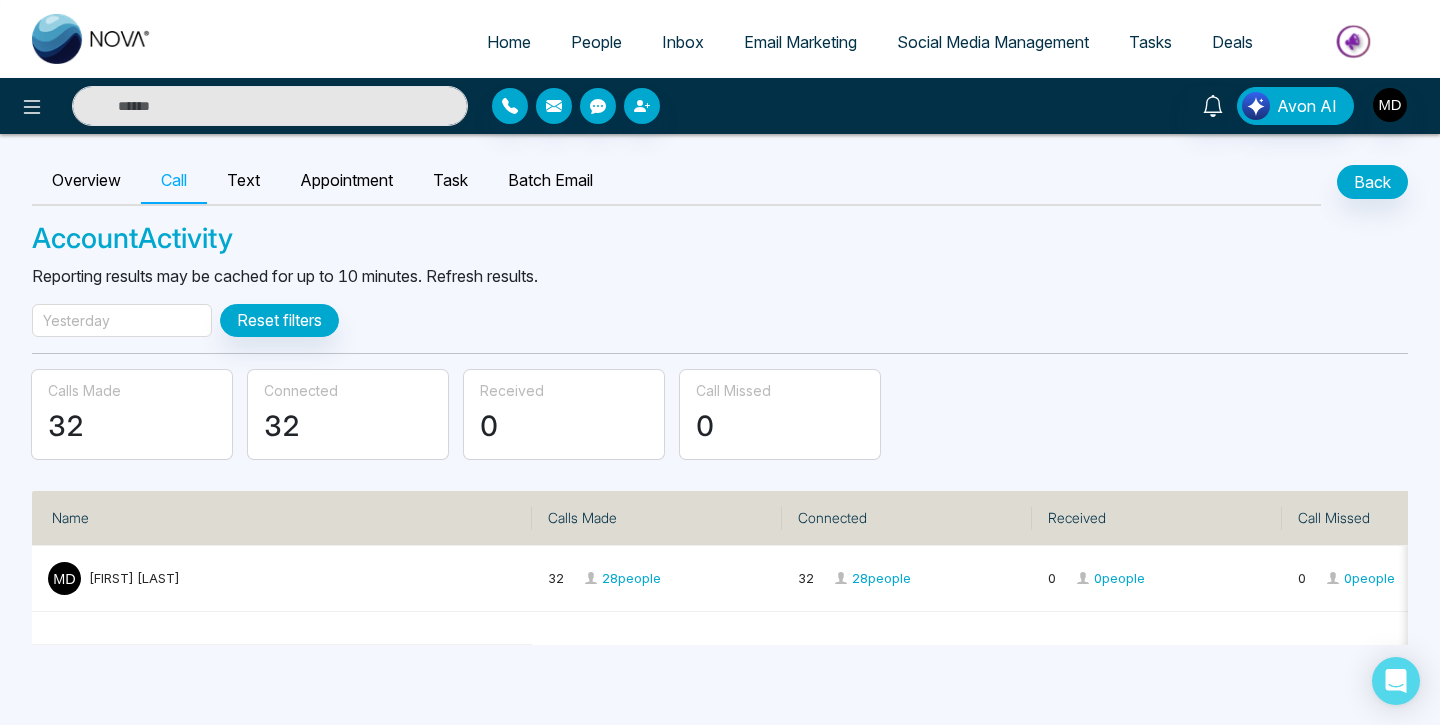click on "Received 0" at bounding box center [564, 415] 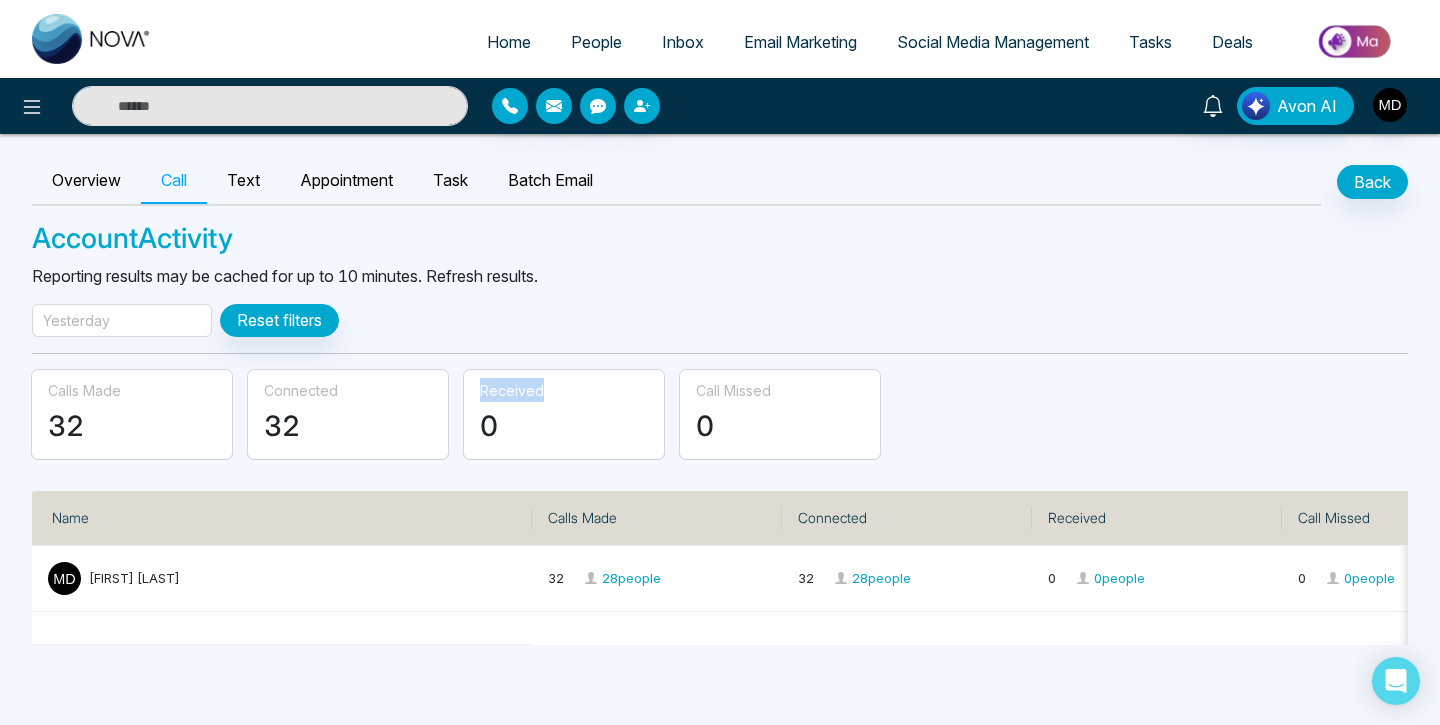 click on "Received 0" at bounding box center (564, 415) 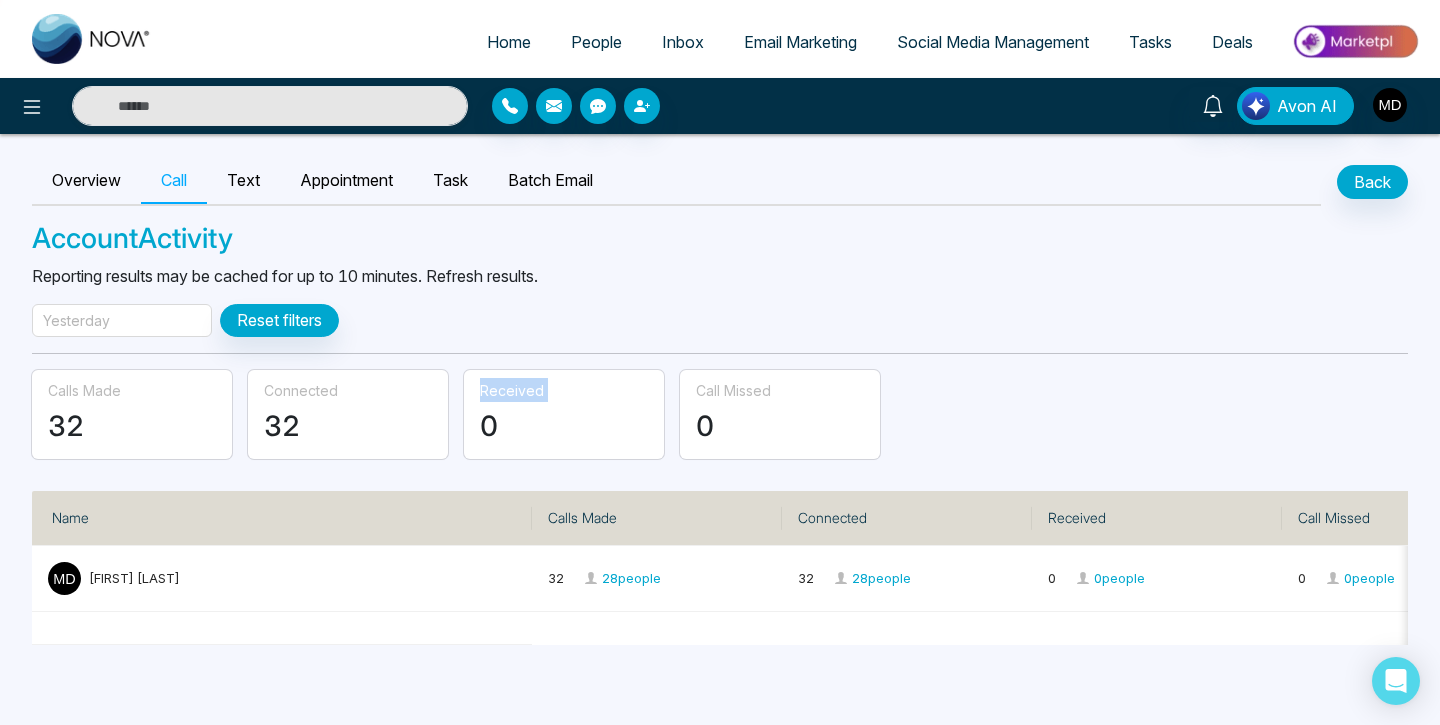 click on "Received 0" at bounding box center [564, 415] 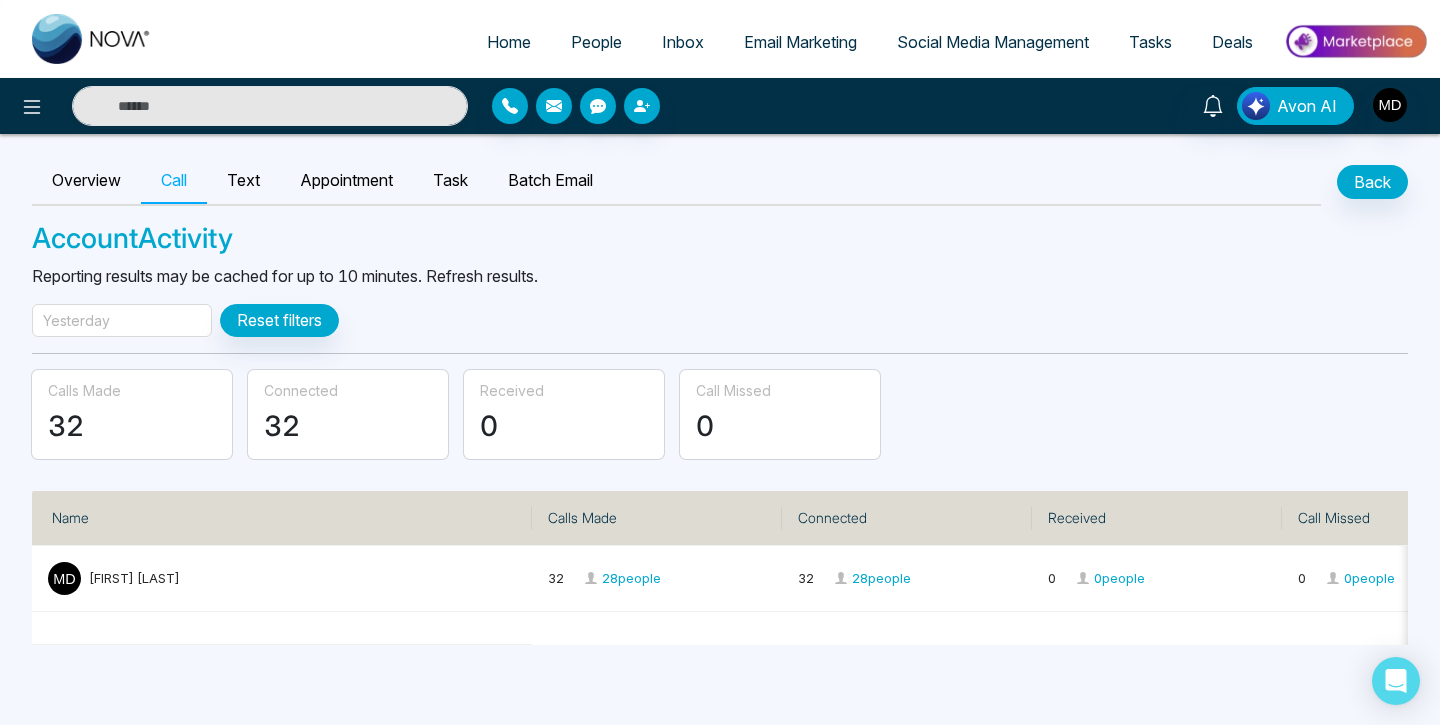 click on "0" at bounding box center [564, 427] 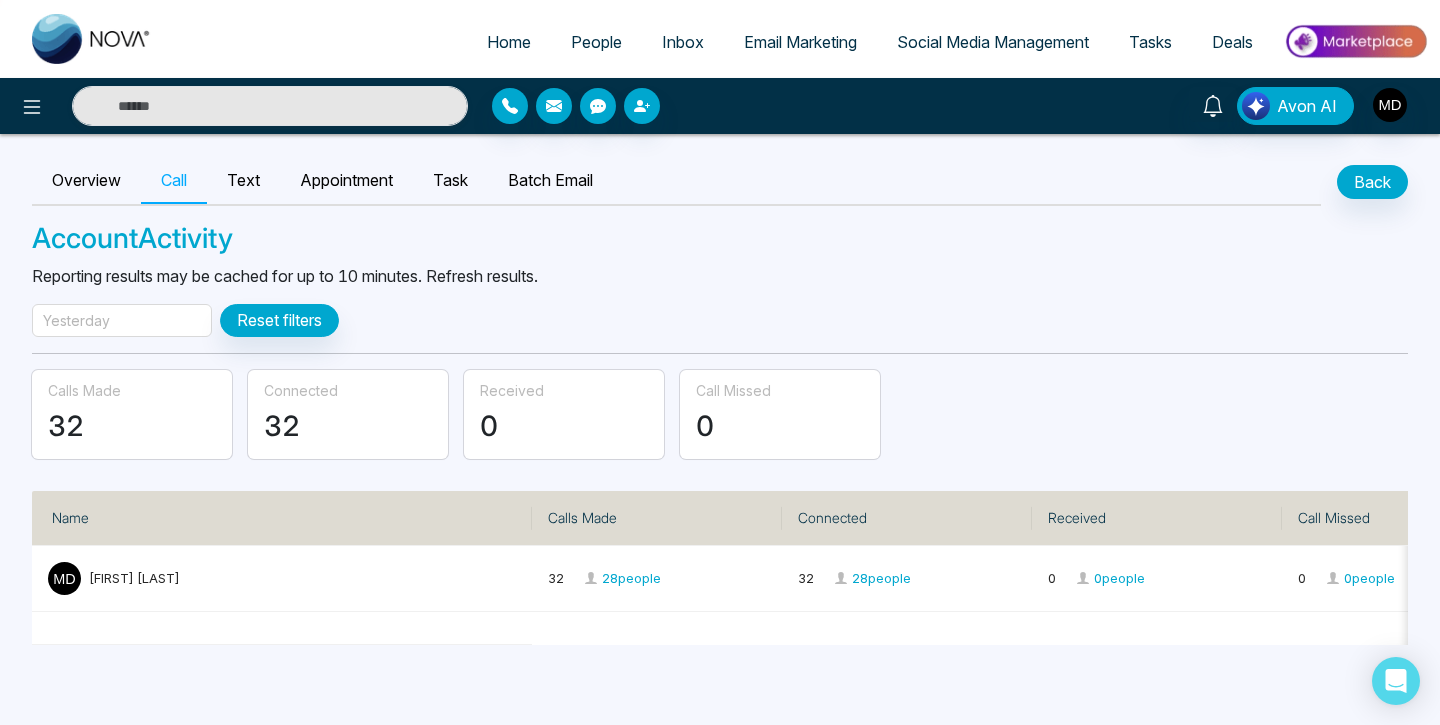 click on "0" at bounding box center (564, 427) 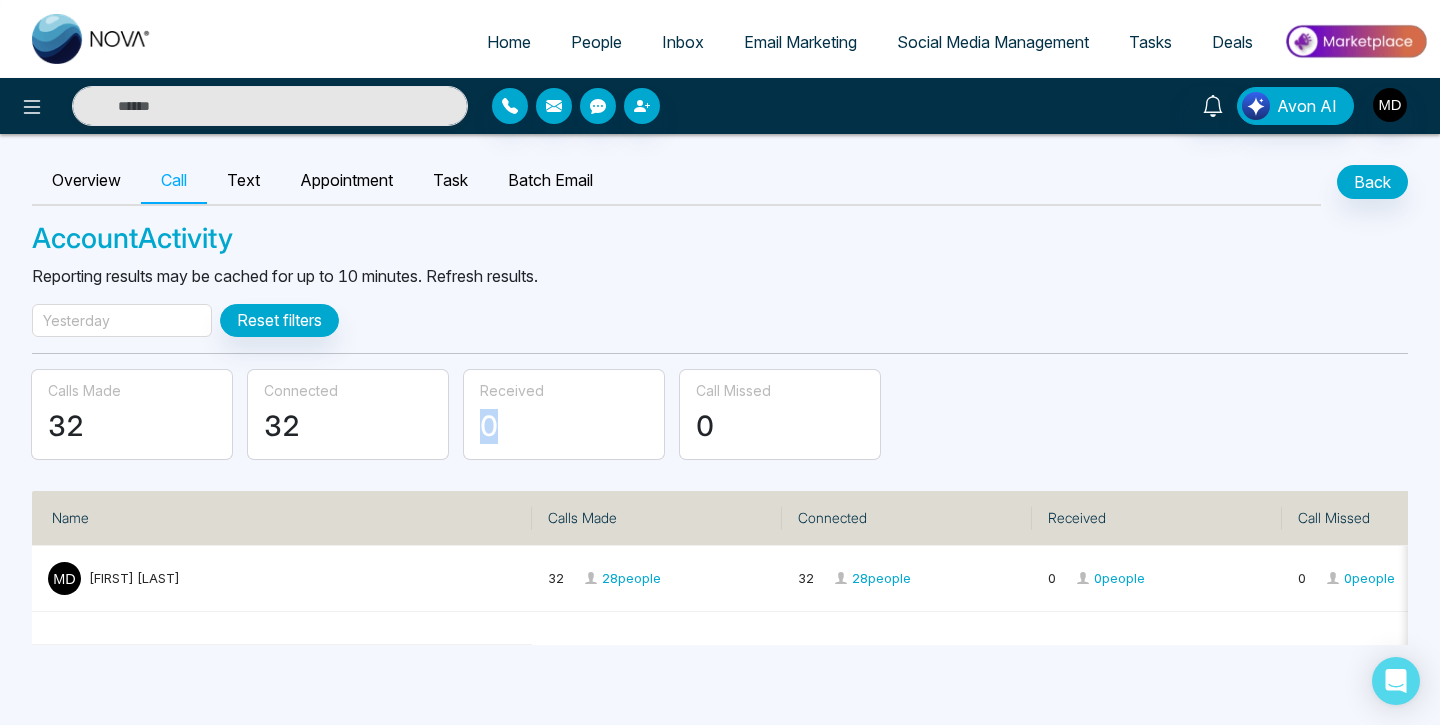 click on "0" at bounding box center [564, 427] 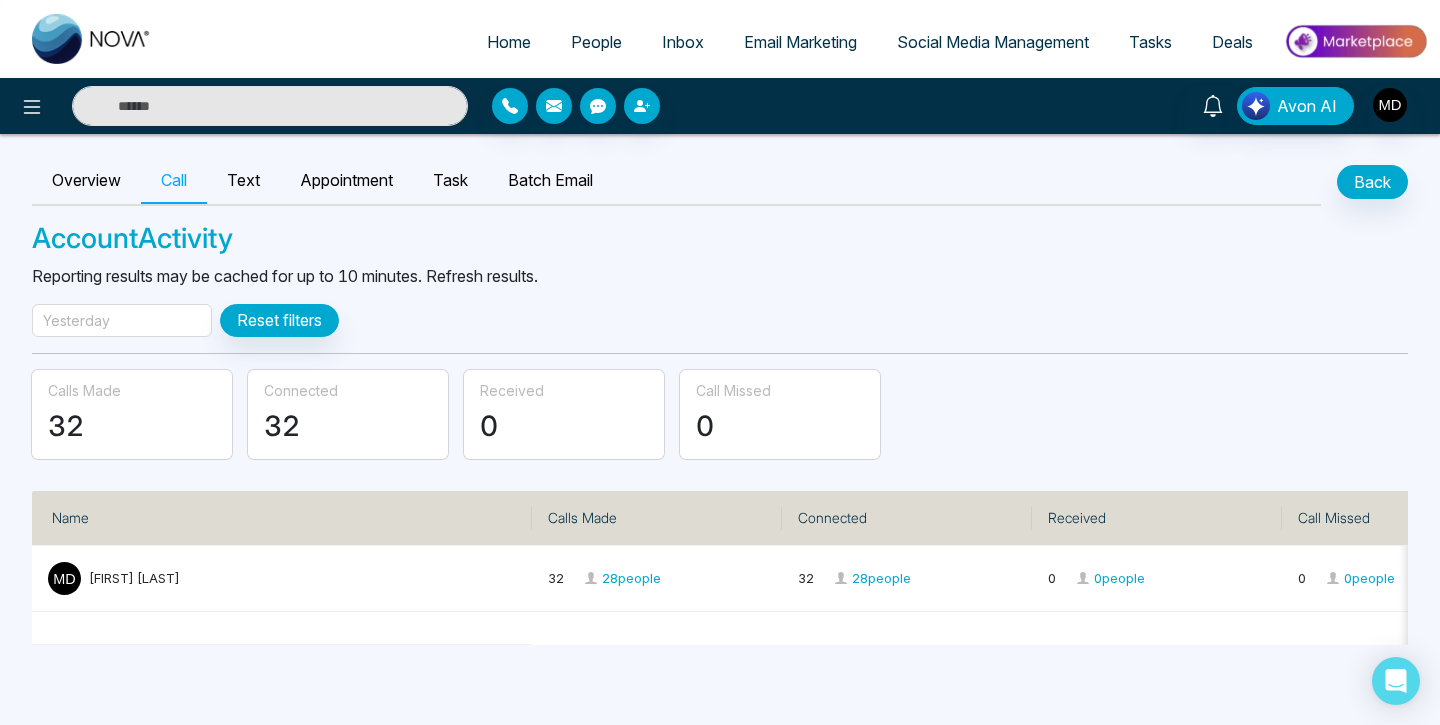 click on "Received" at bounding box center [512, 390] 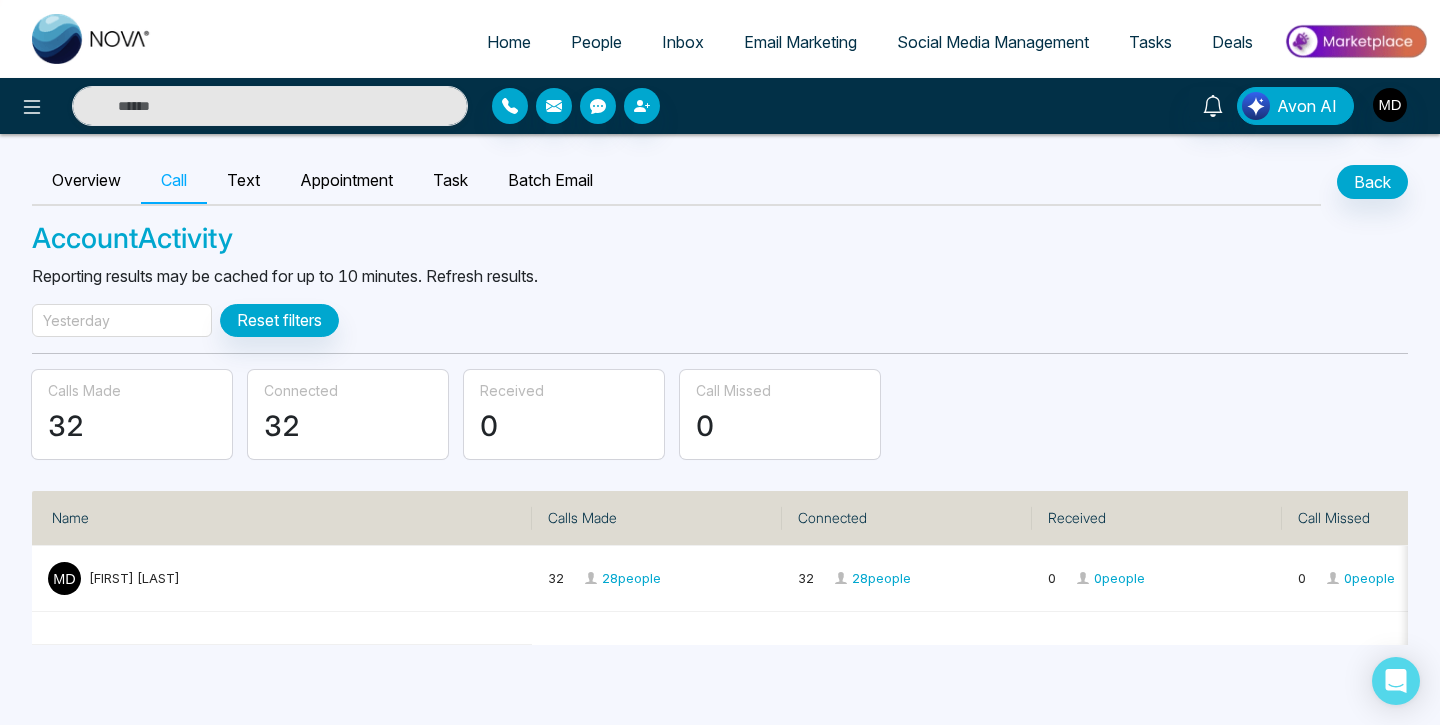 click on "Received" at bounding box center (512, 390) 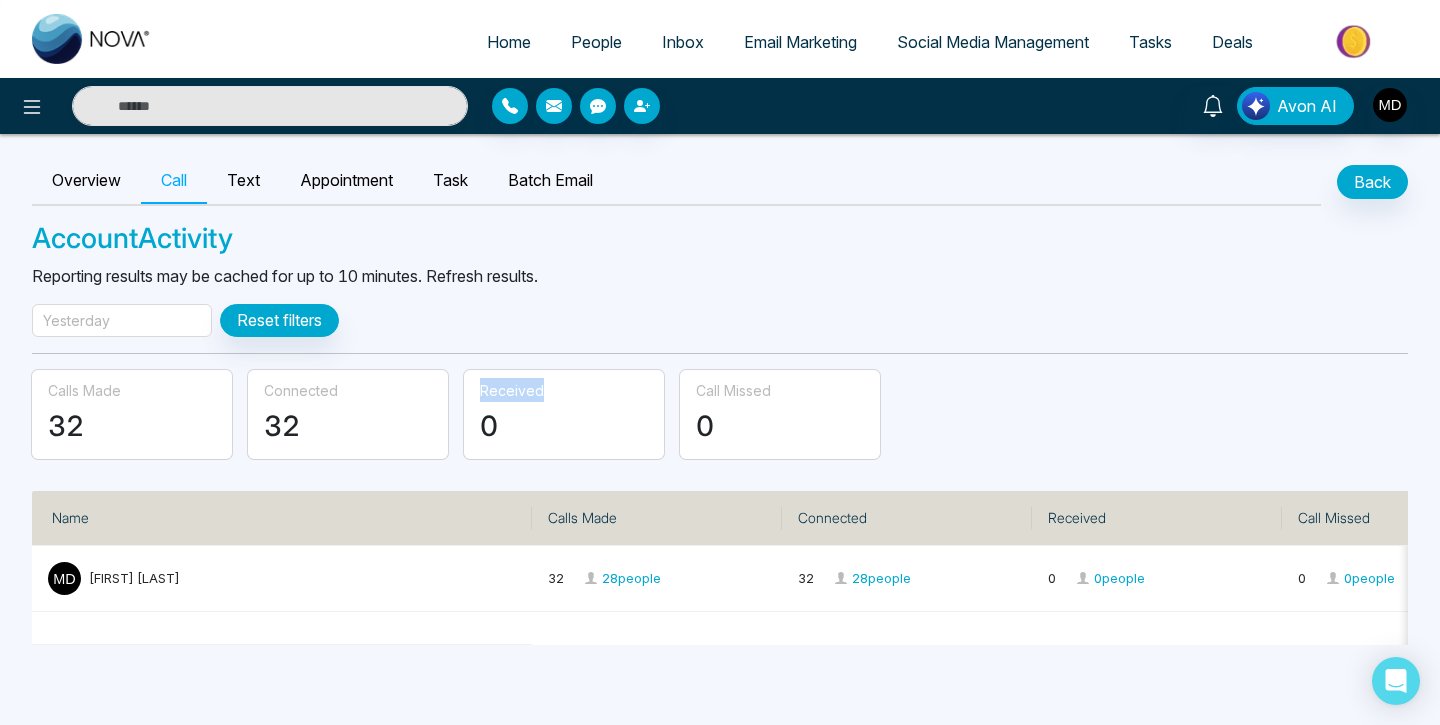 click on "Received" at bounding box center [512, 390] 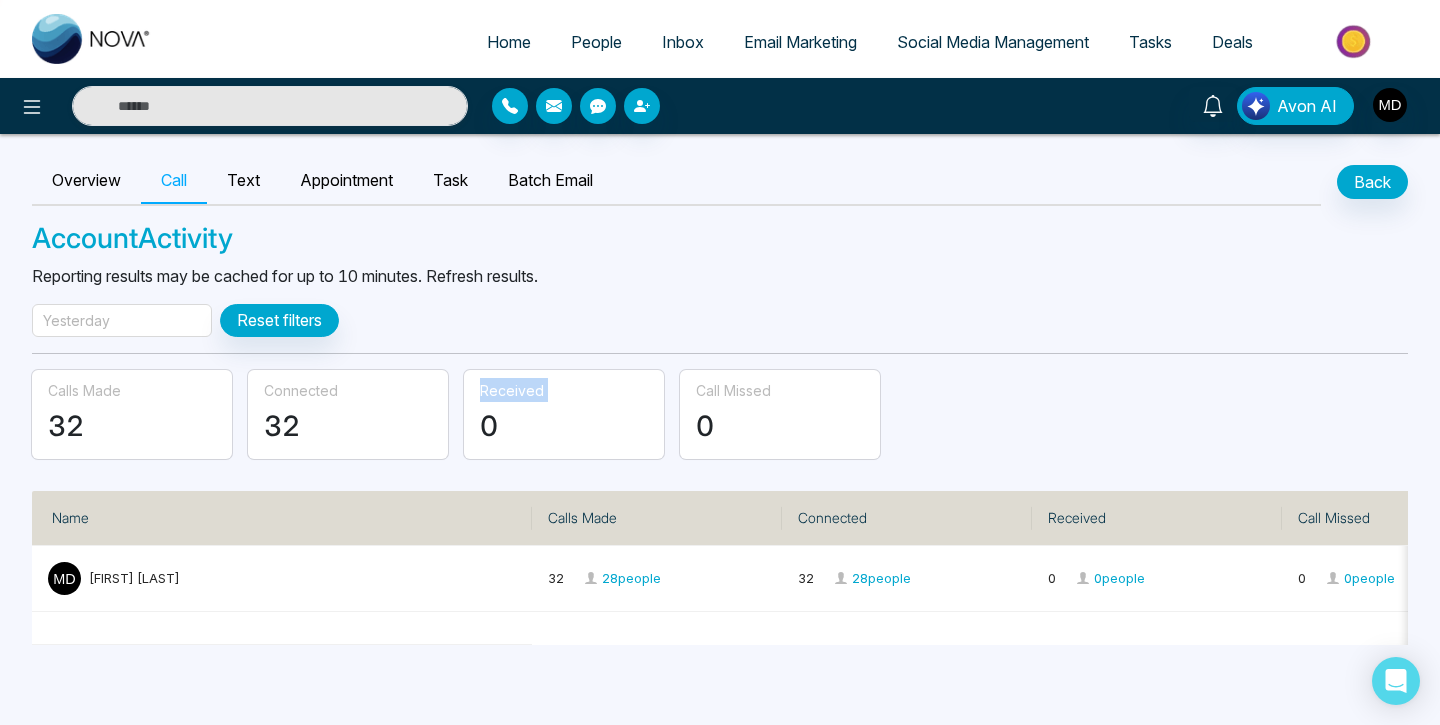 click on "Received" at bounding box center [512, 390] 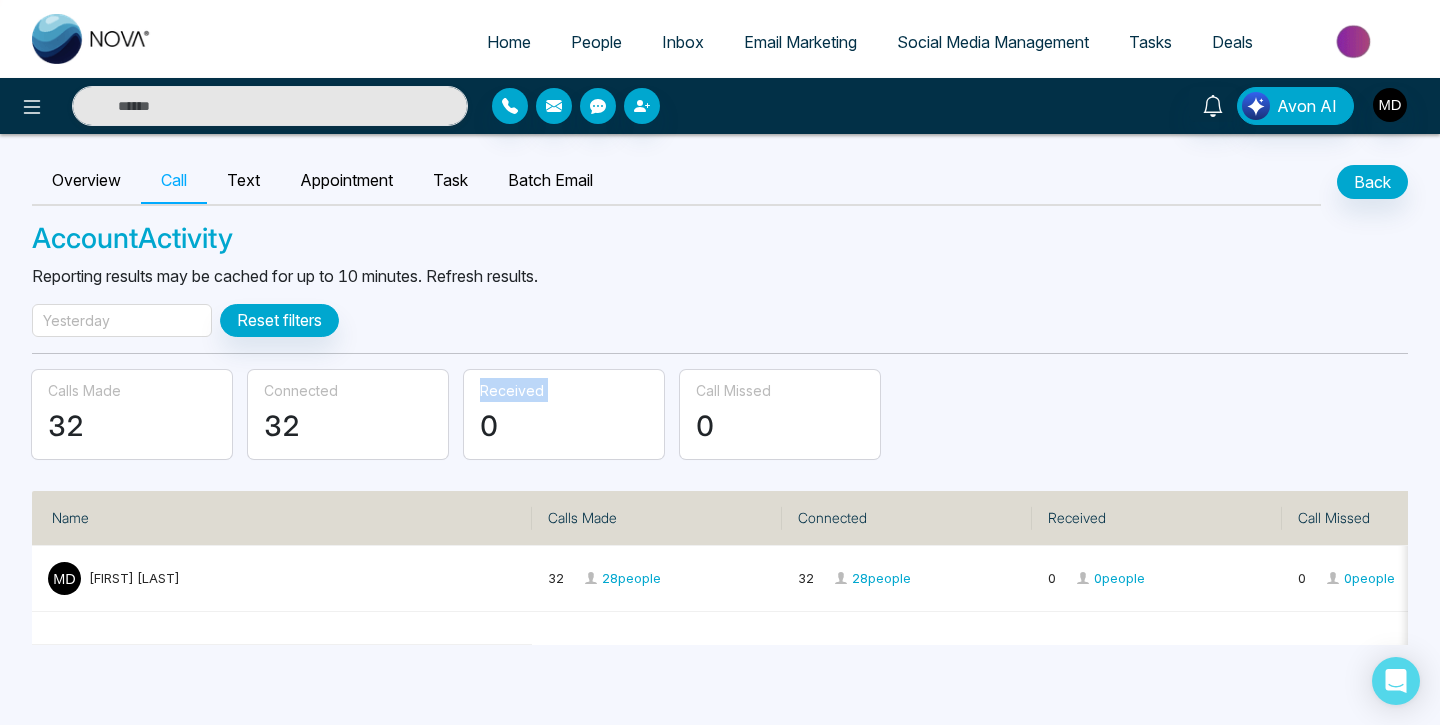 click on "0" at bounding box center [564, 427] 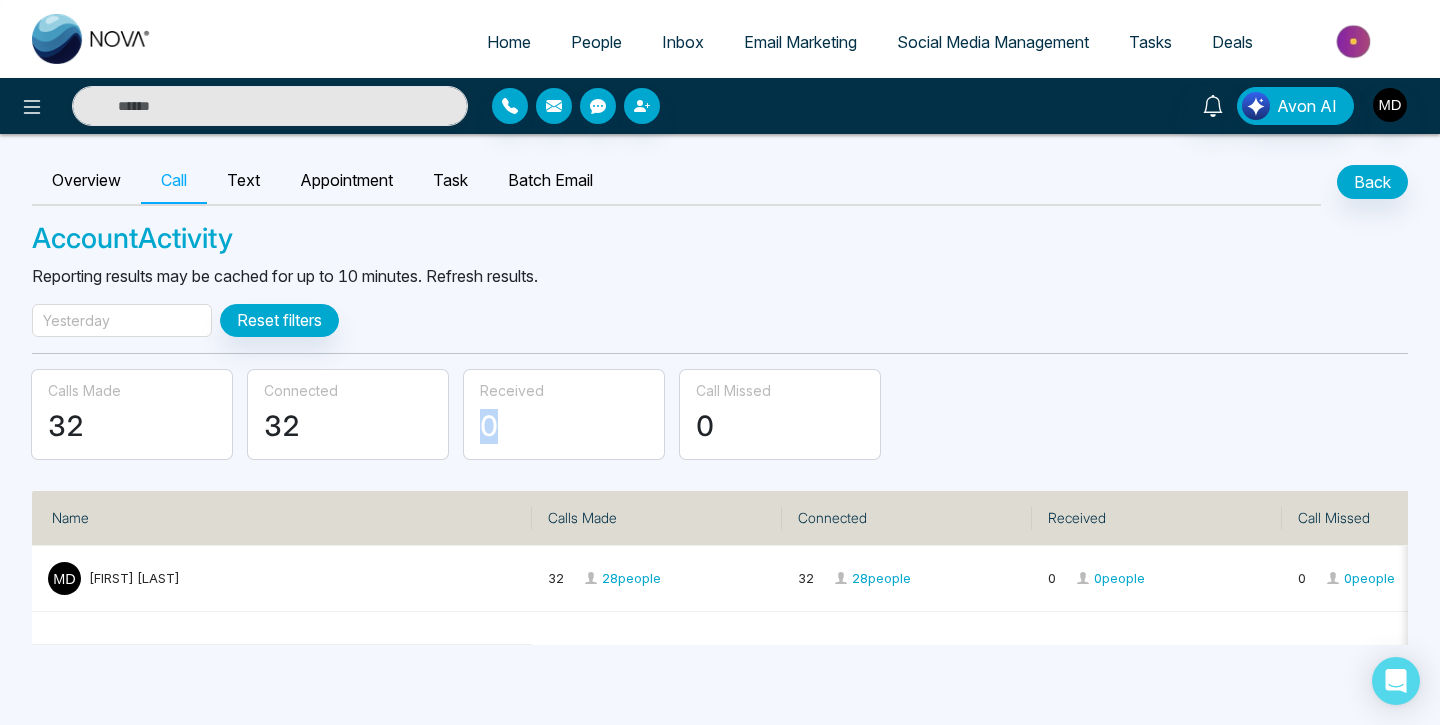 click on "0" at bounding box center [564, 427] 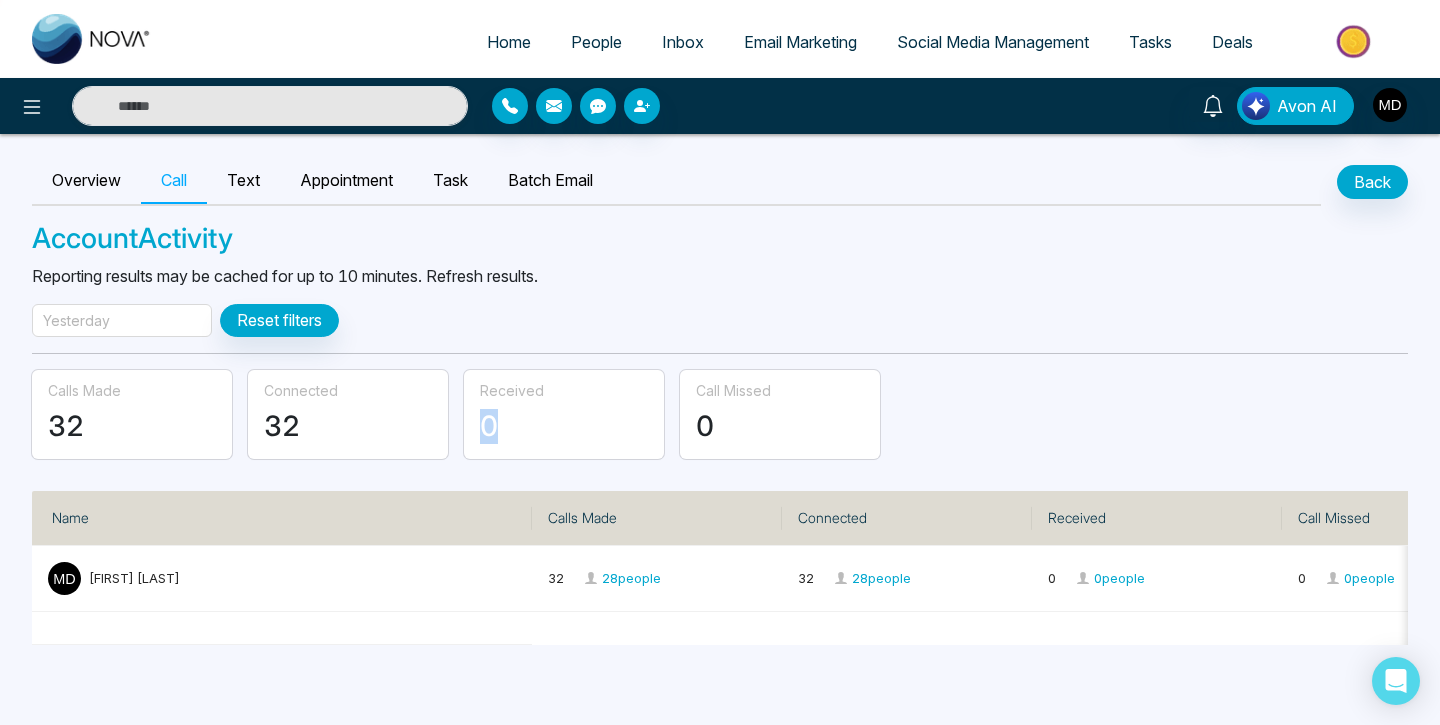 click on "0" at bounding box center (564, 427) 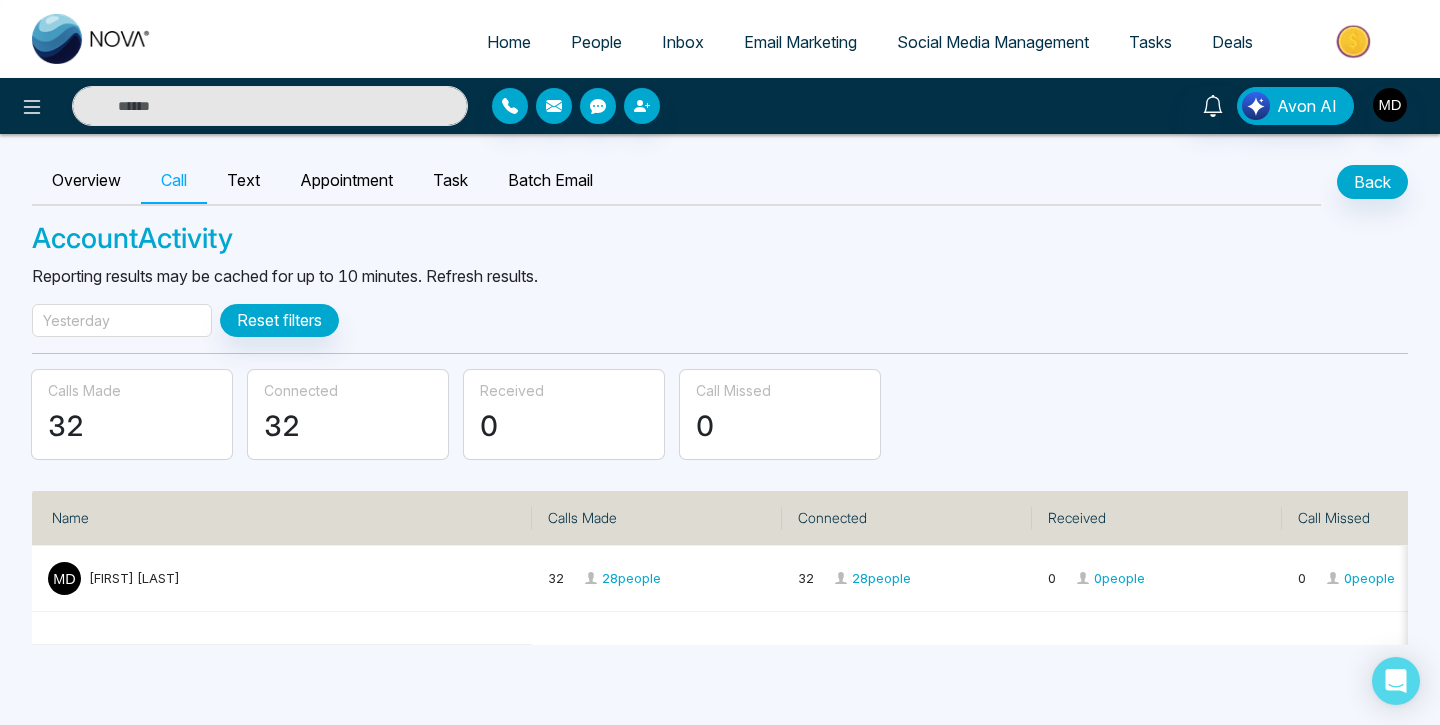 click on "Received" at bounding box center [512, 390] 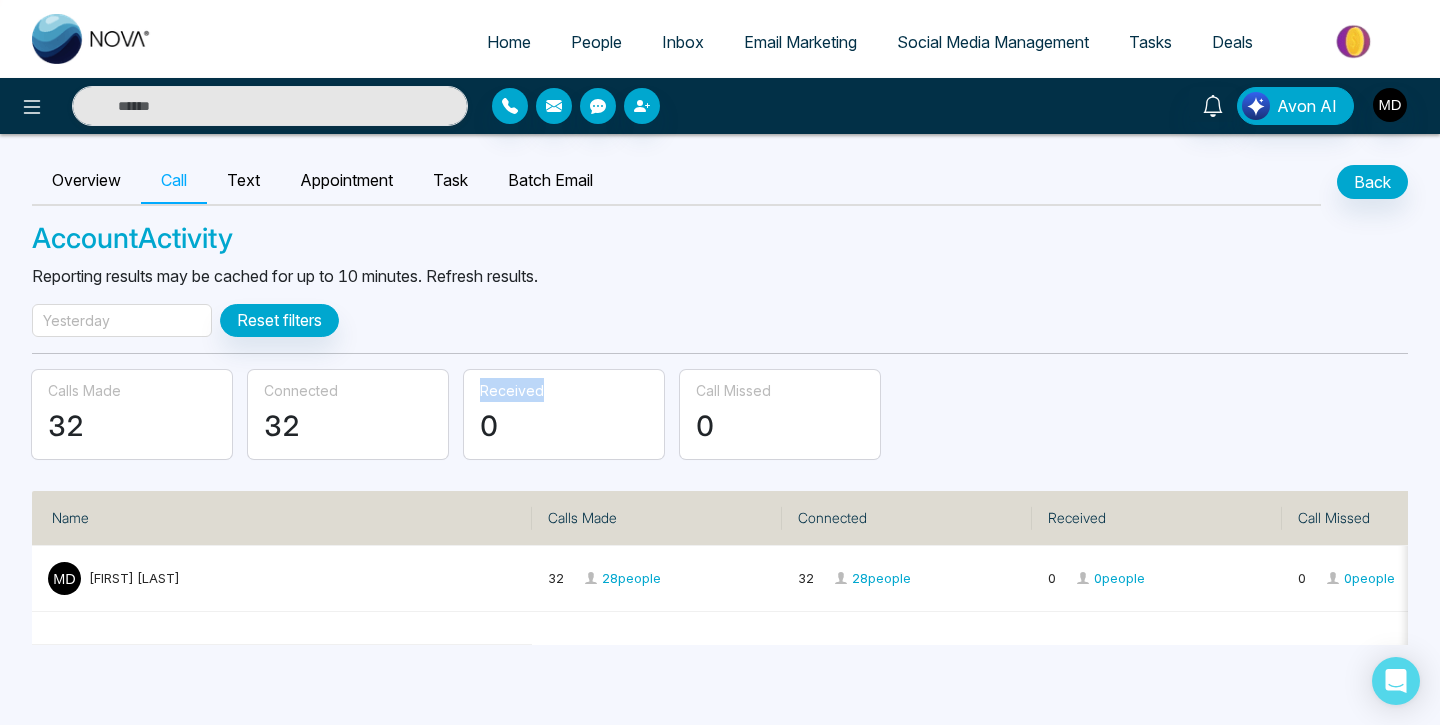 click on "Received" at bounding box center [512, 390] 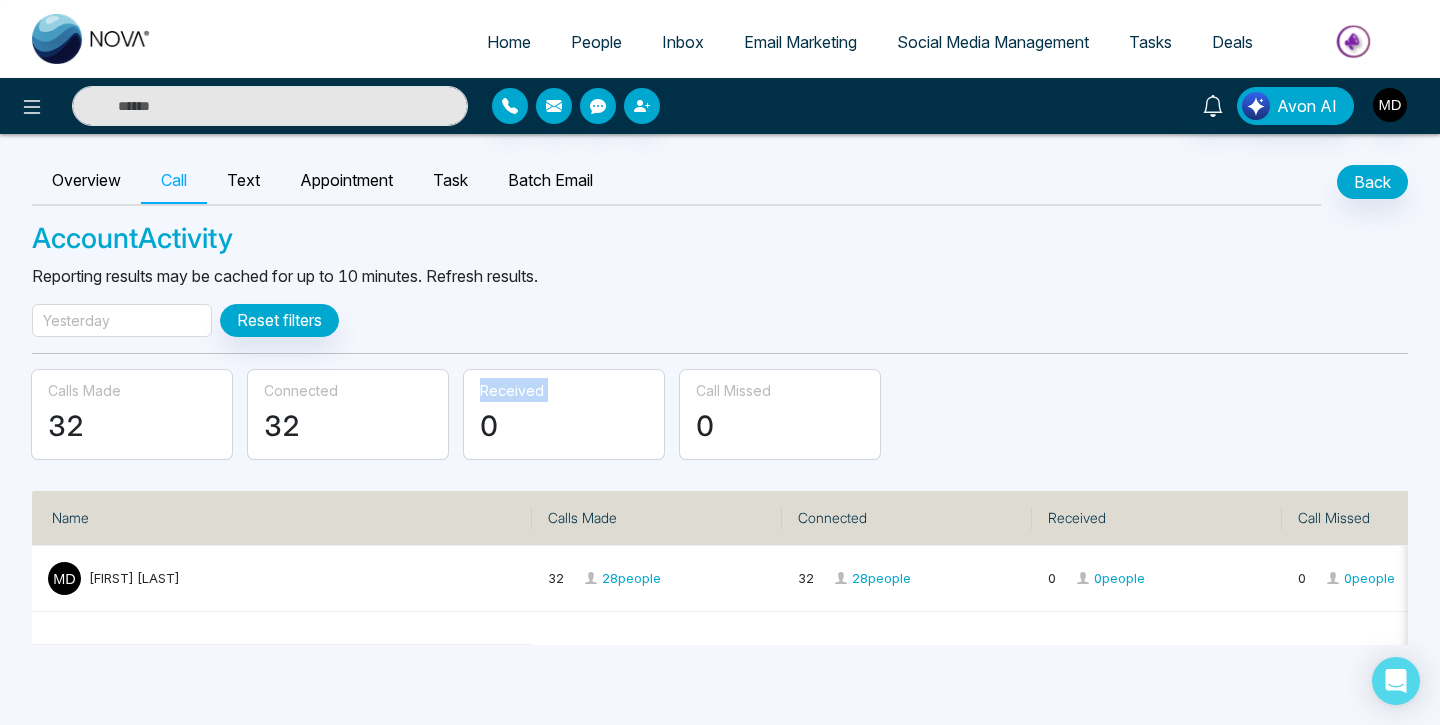 click on "Received" at bounding box center (512, 390) 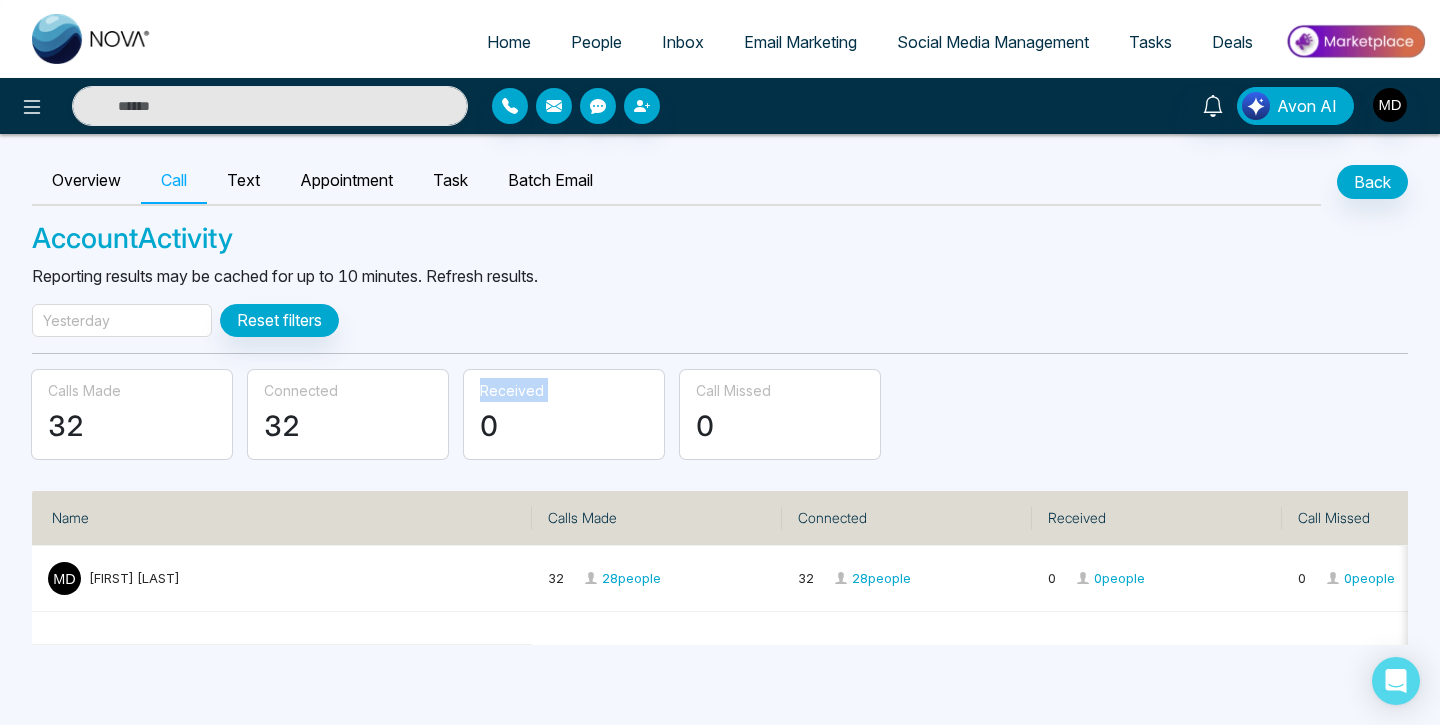 click on "People" at bounding box center (596, 42) 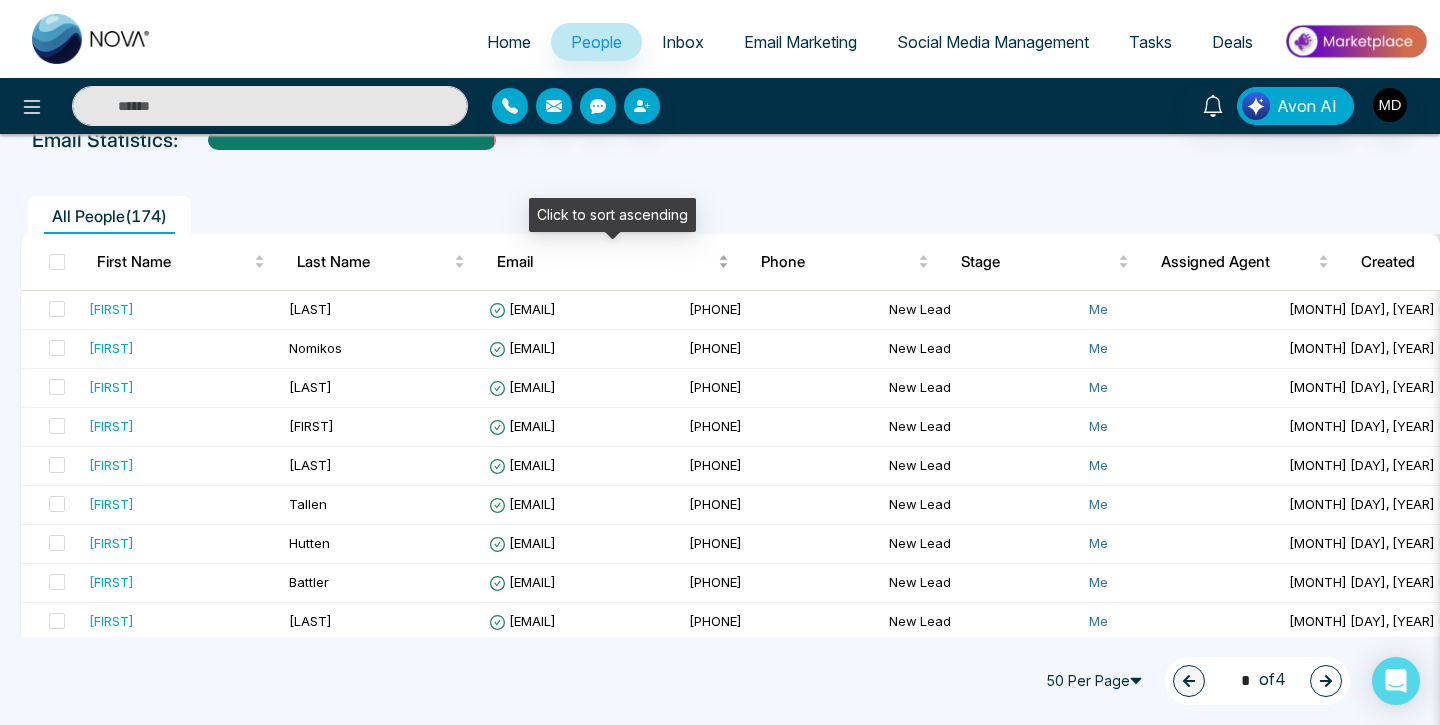 scroll, scrollTop: 83, scrollLeft: 0, axis: vertical 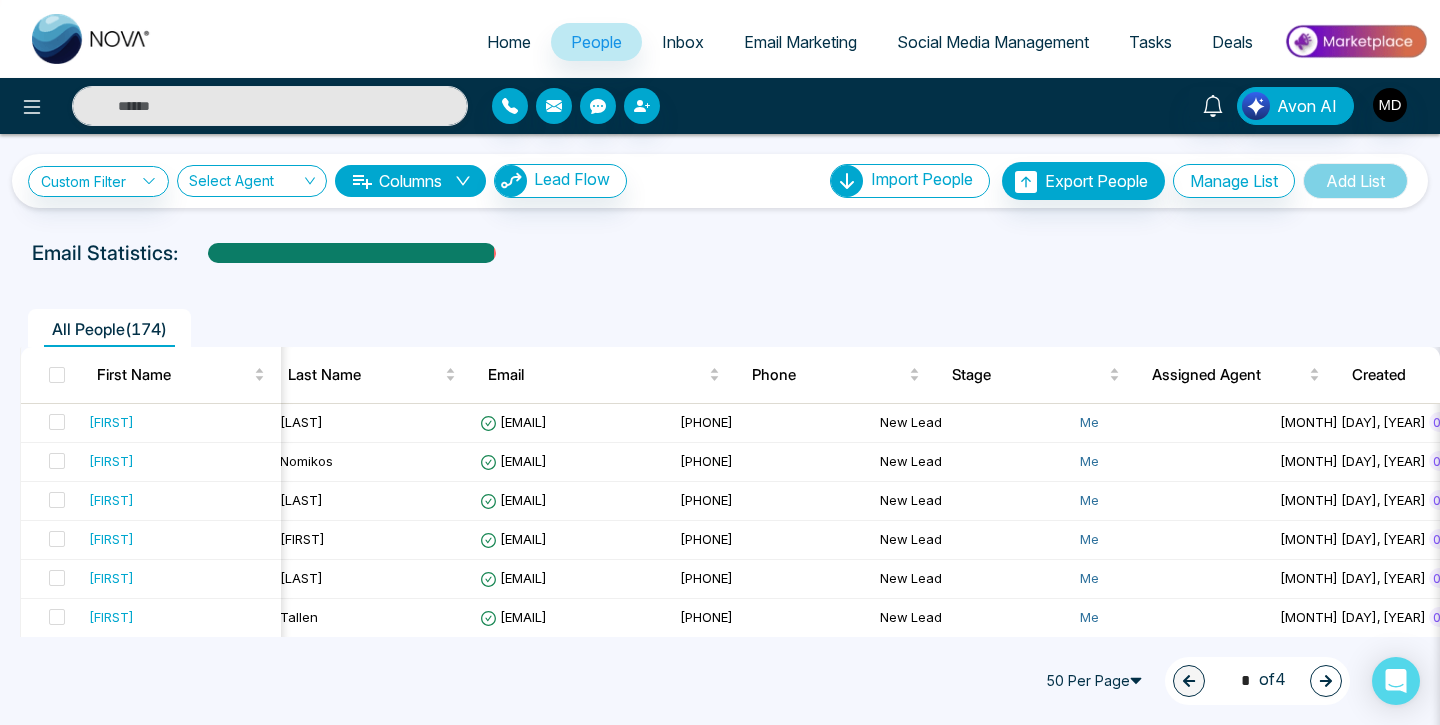 click on "All People  ( 174 ) [FIRST] [LAST] [EMAIL] [PHONE] New Lead Me [MONTH] [DAY], [YEAR]  [TIME] Csv Import 2 days ago    Call [FIRST] [LAST]   [EMAIL] [PHONE] New Lead Me [MONTH] [DAY], [YEAR]  [TIME] Csv Import 2 days ago    Call [FIRST] [LAST]   [EMAIL] [PHONE] New Lead Me [MONTH] [DAY], [YEAR]  [TIME] Csv Import 2 days ago    Call [FIRST] [LAST]   [EMAIL] [PHONE] New Lead Me [MONTH] [DAY], [YEAR]  [TIME] Csv Import 2 days ago    Call [FIRST] [LAST]   [EMAIL] [PHONE] New Lead Me [MONTH] [DAY], [YEAR]  [TIME] Csv Import 2 days ago    Call [FIRST] [LAST]   [EMAIL] New Lead Me" at bounding box center [720, 1360] 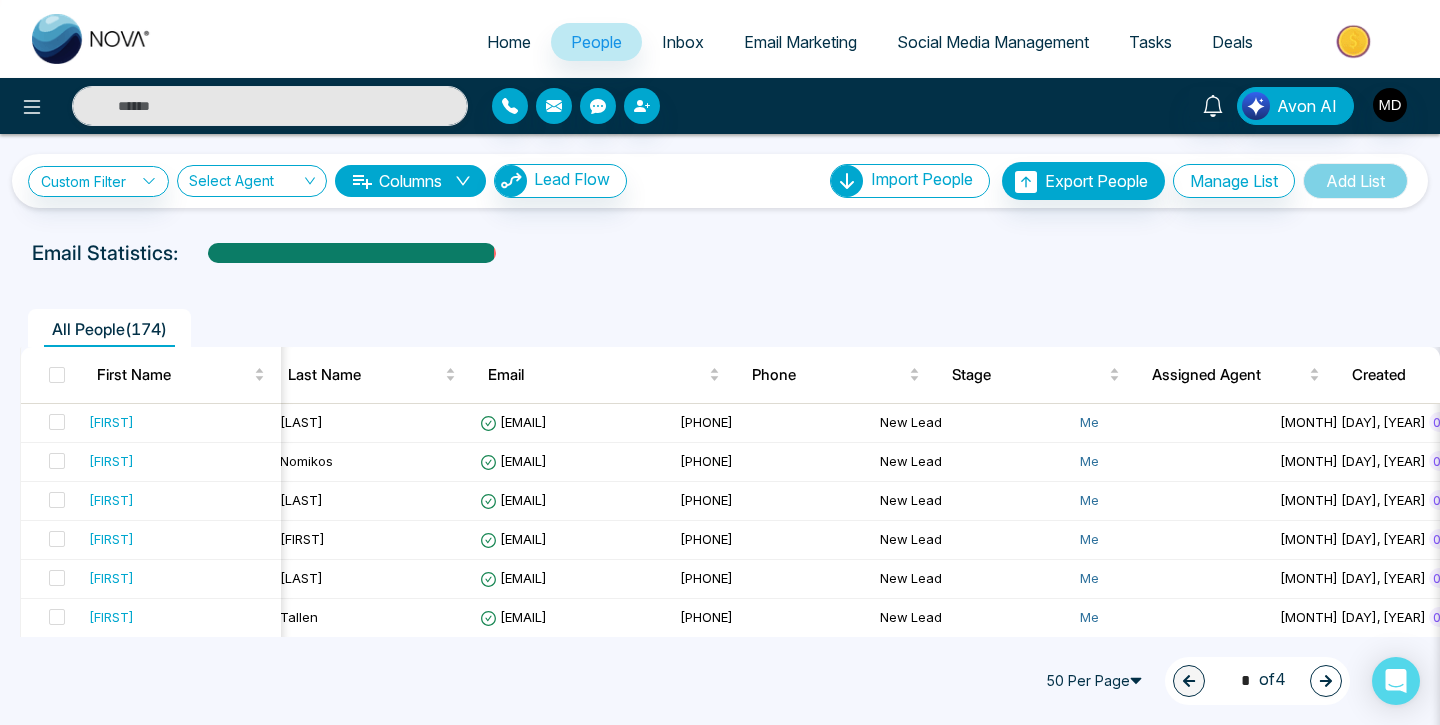 click at bounding box center [720, 272] 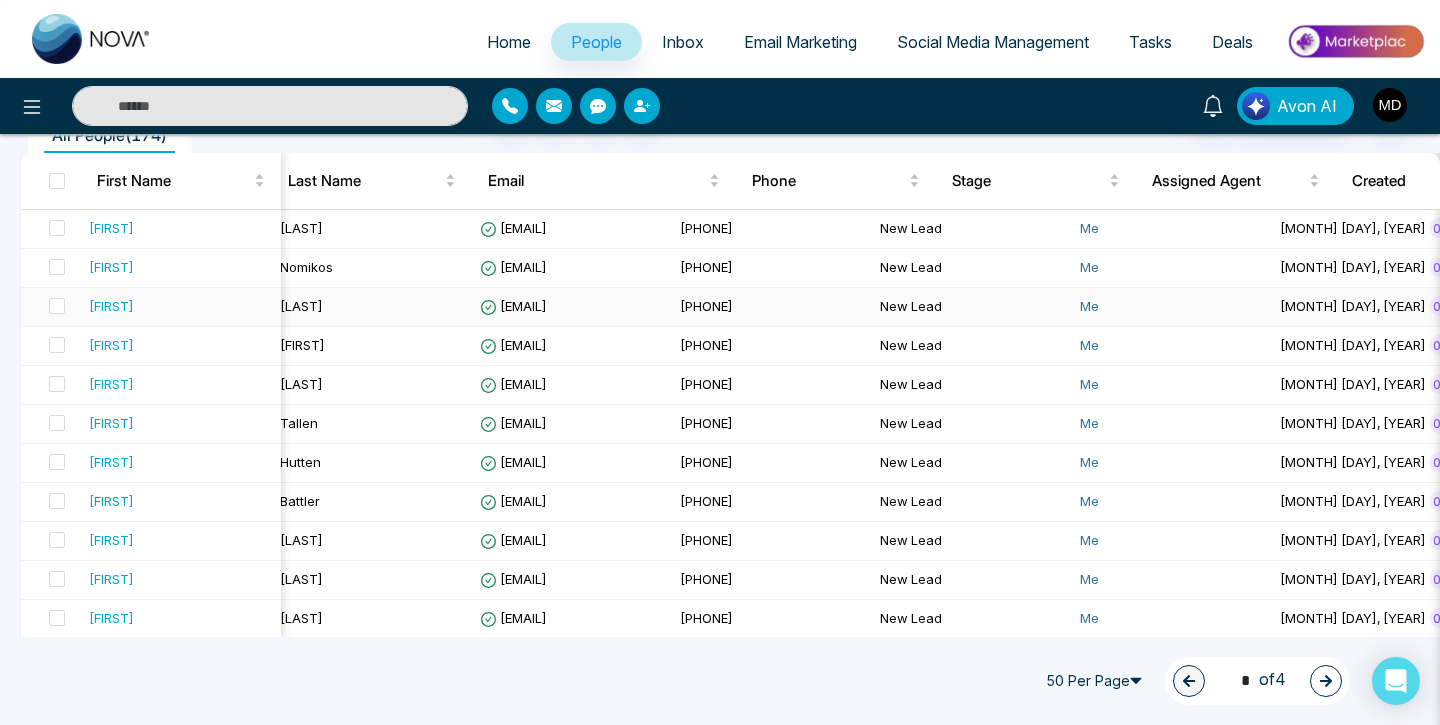 scroll, scrollTop: 0, scrollLeft: 0, axis: both 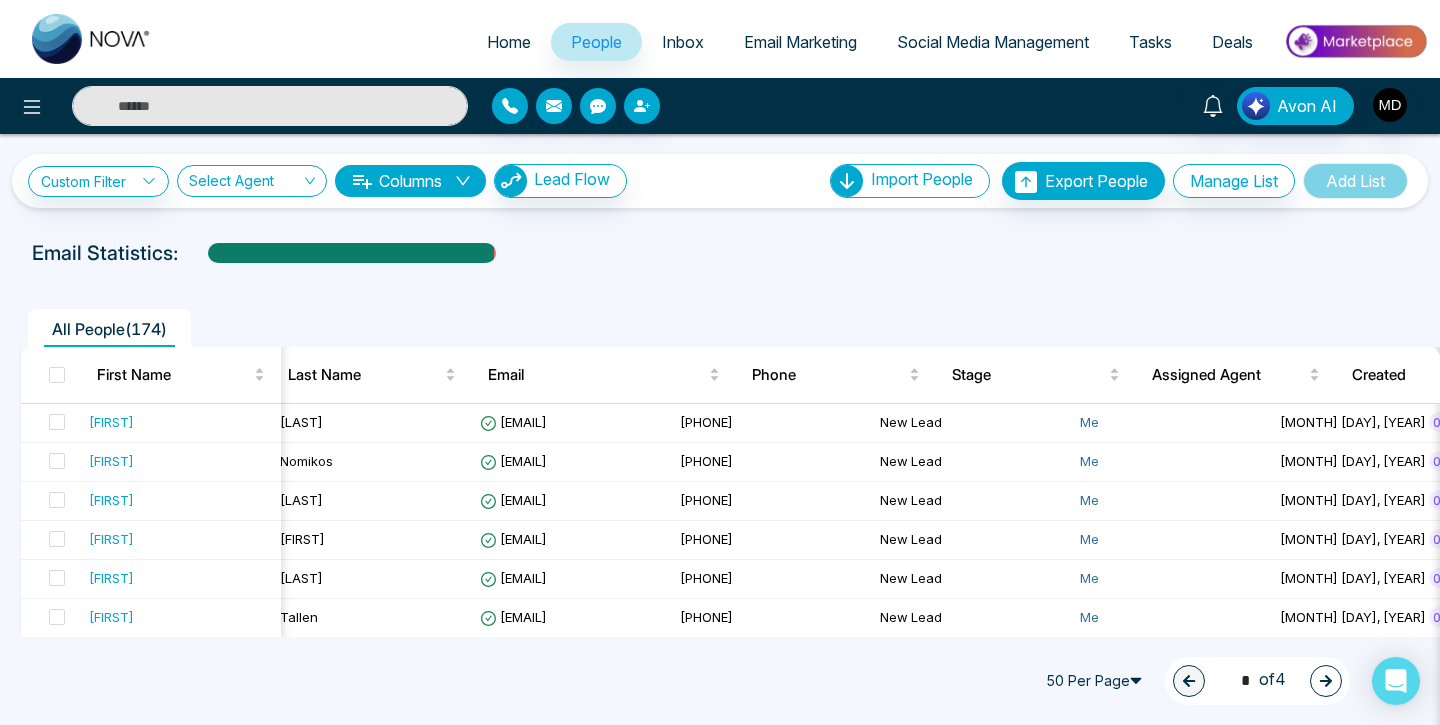 click at bounding box center [270, 106] 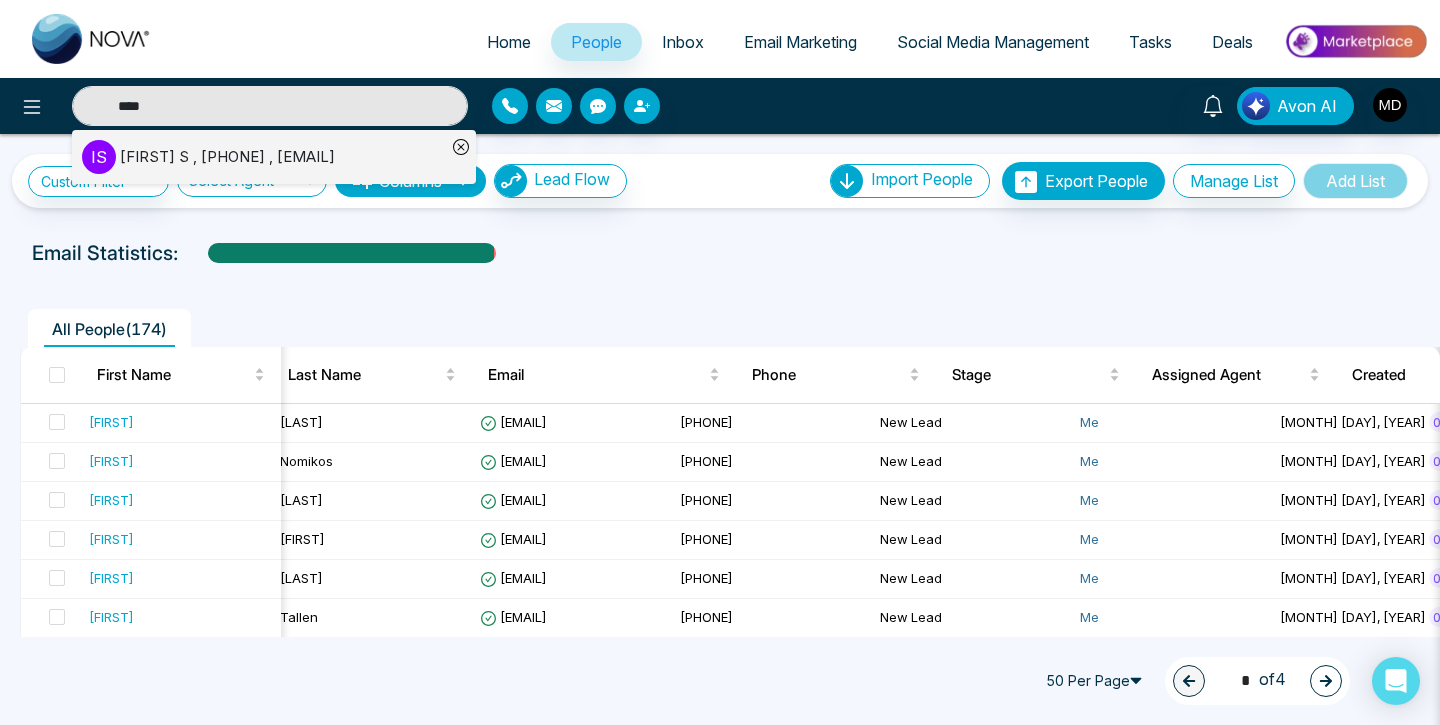 type on "*******" 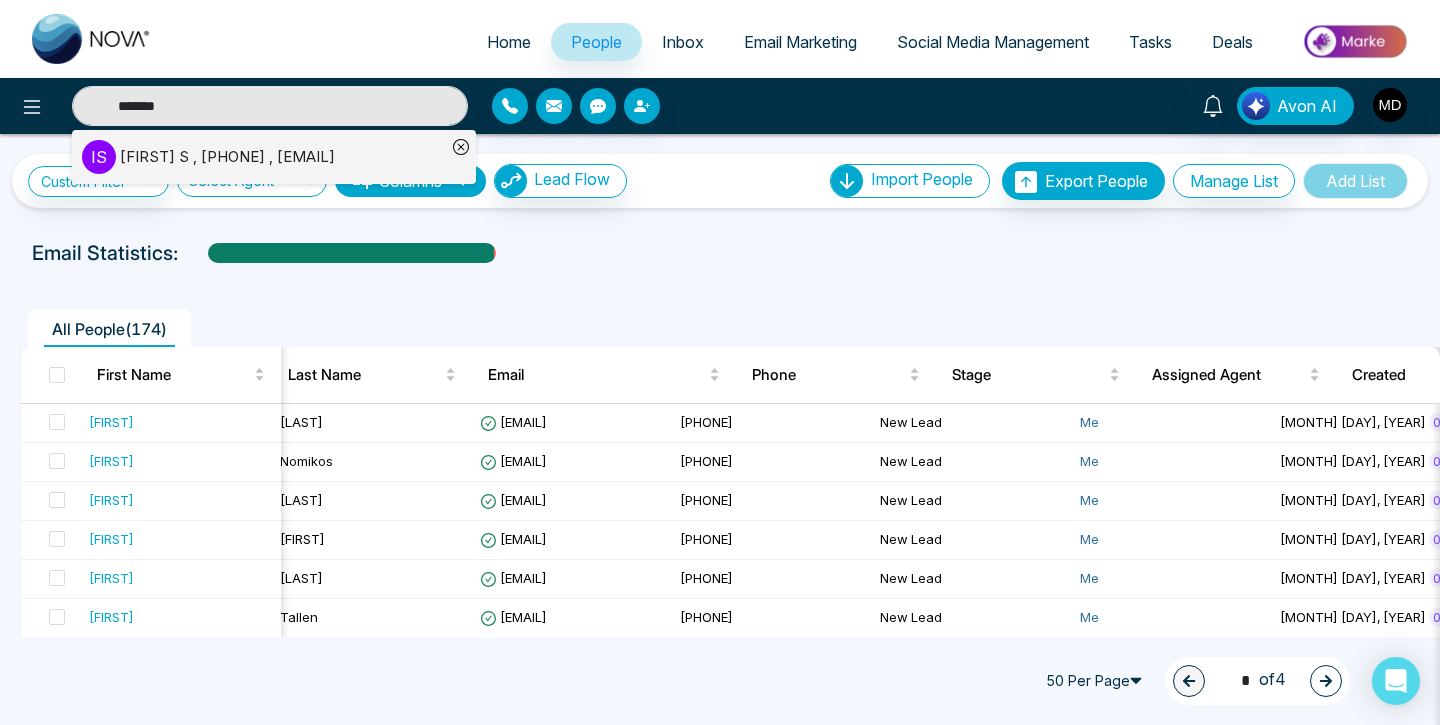 click on "[FIRST]   [LAST]   , [PHONE]   , [EMAIL]" at bounding box center [227, 157] 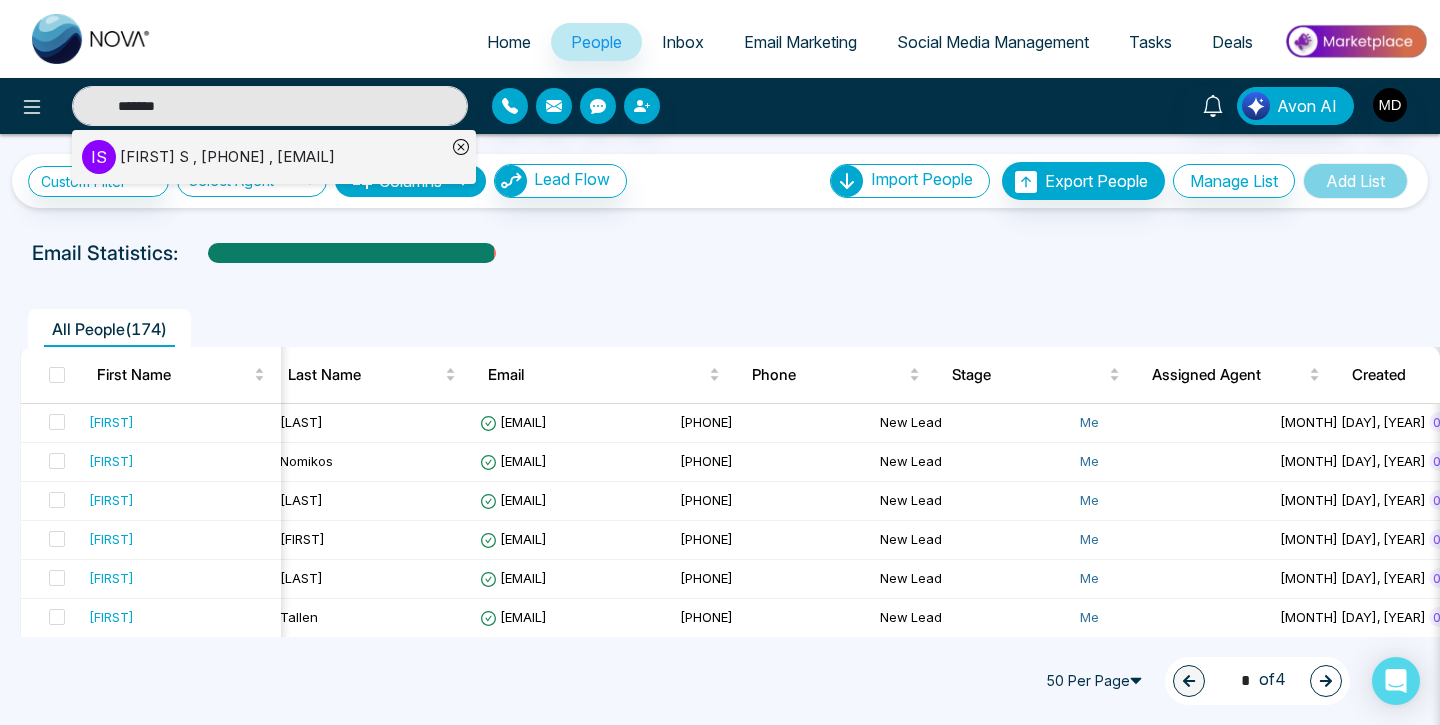 type 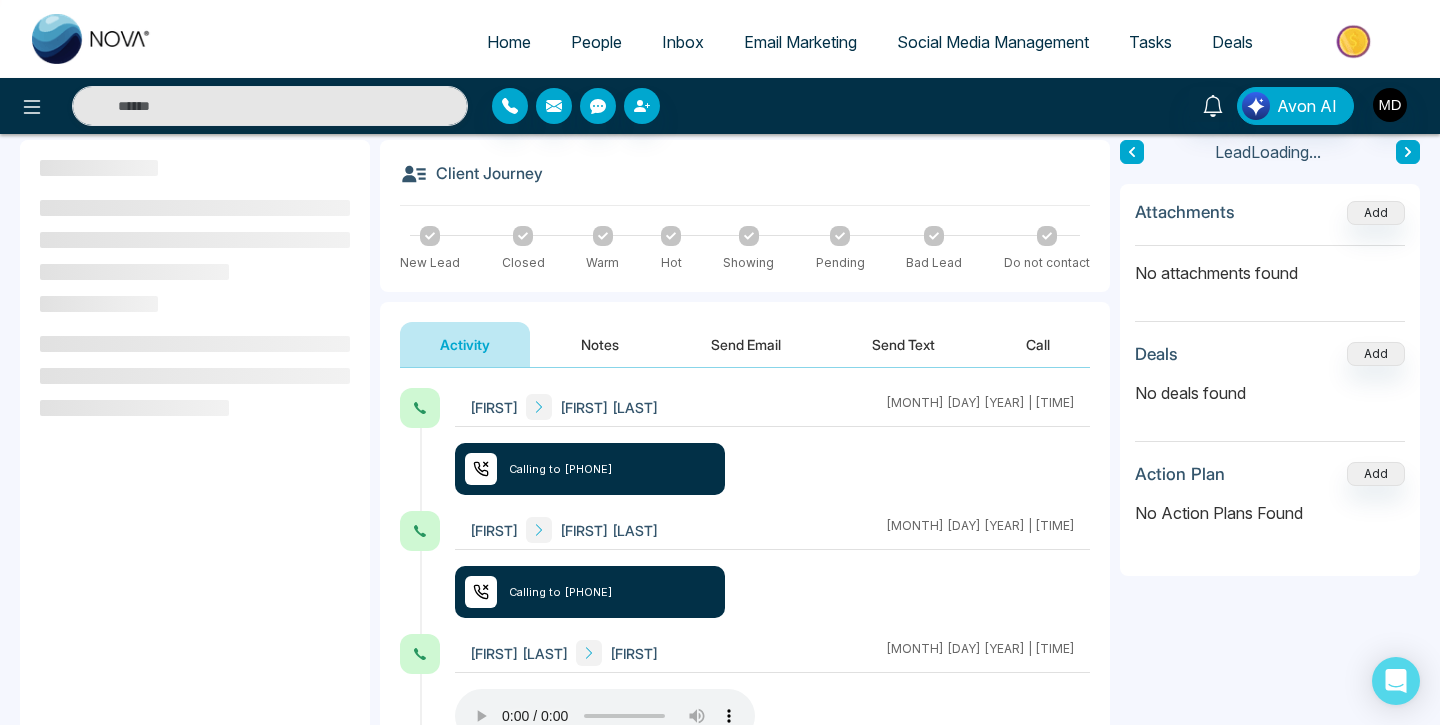 scroll, scrollTop: 121, scrollLeft: 0, axis: vertical 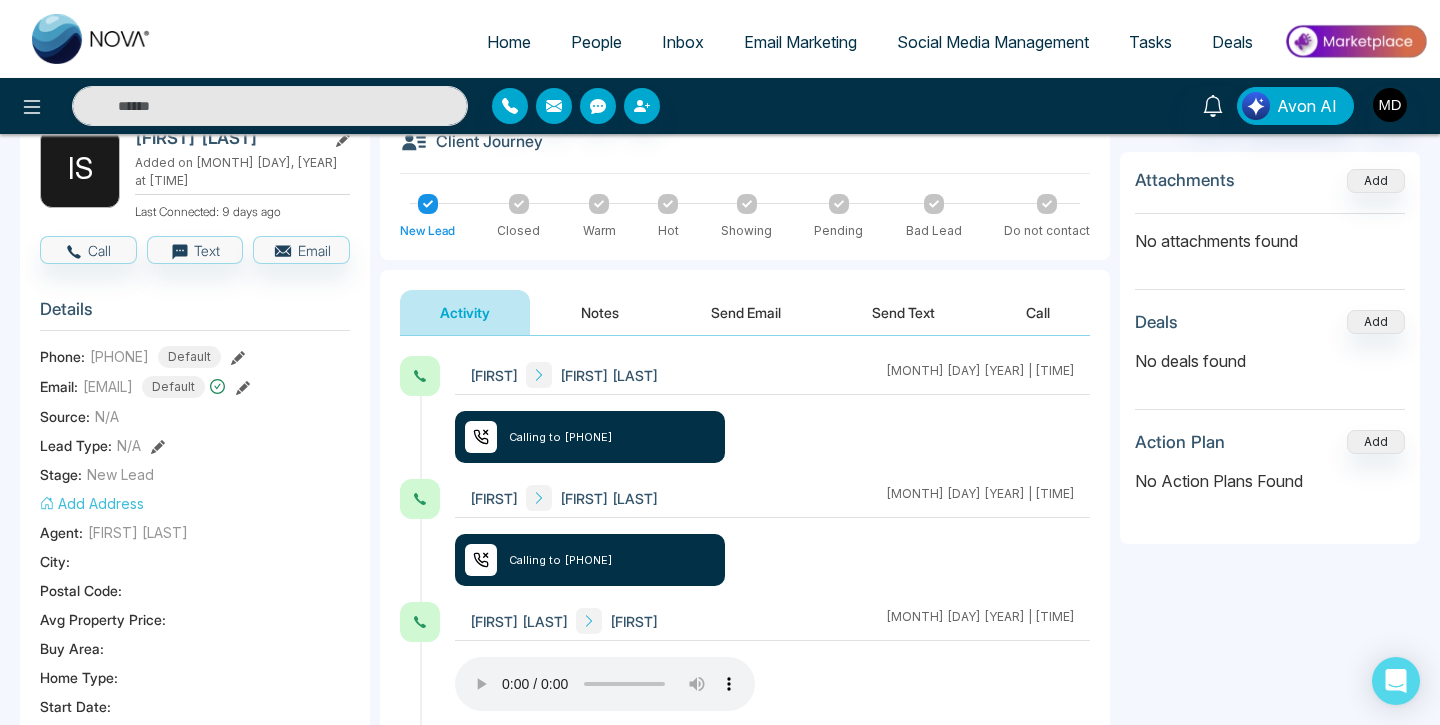 click on "Home" at bounding box center [509, 42] 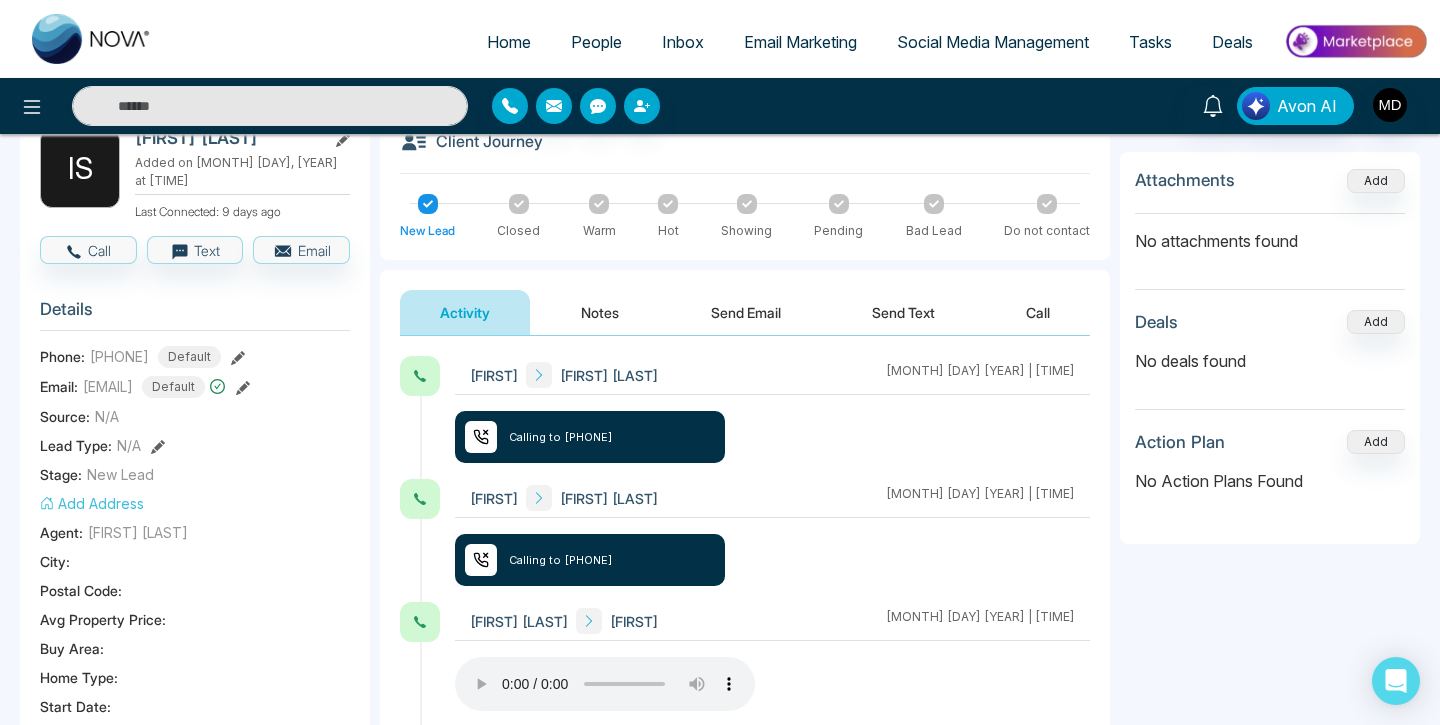 select on "*" 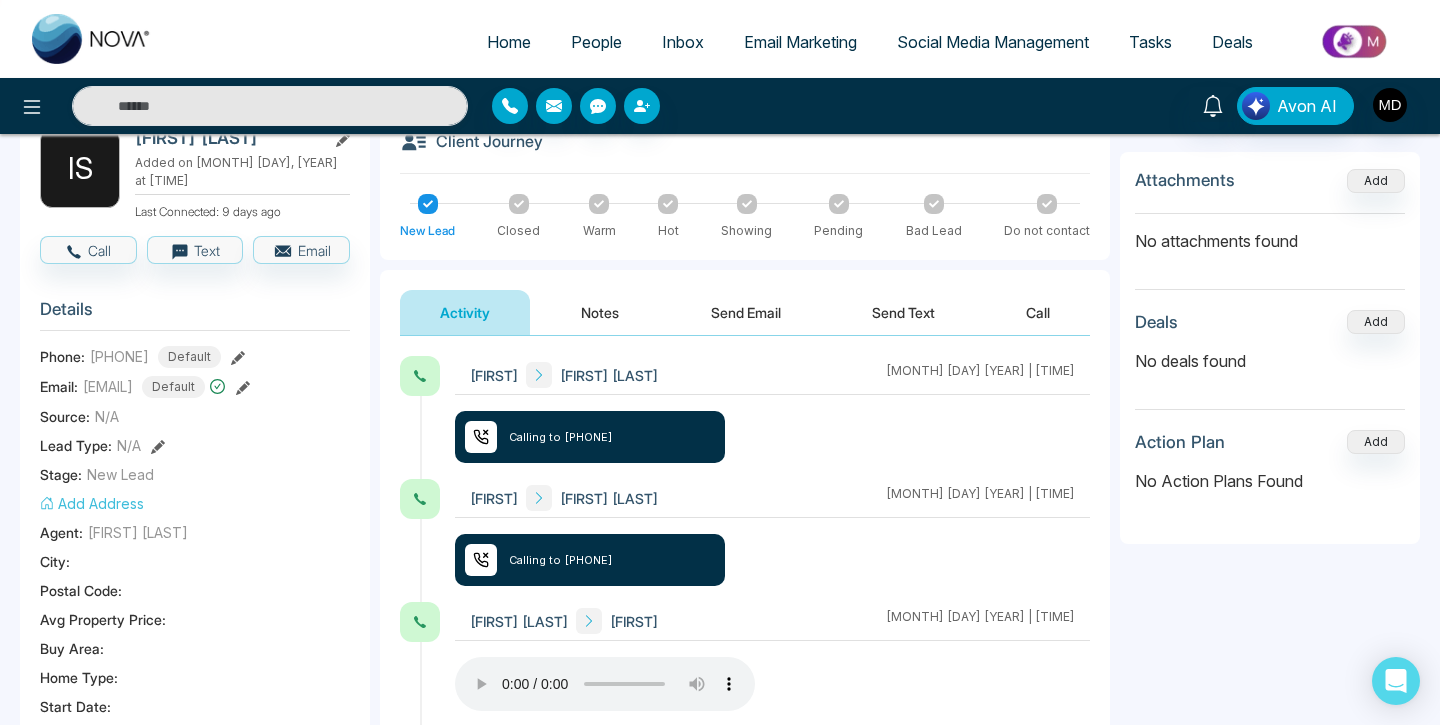 select on "*" 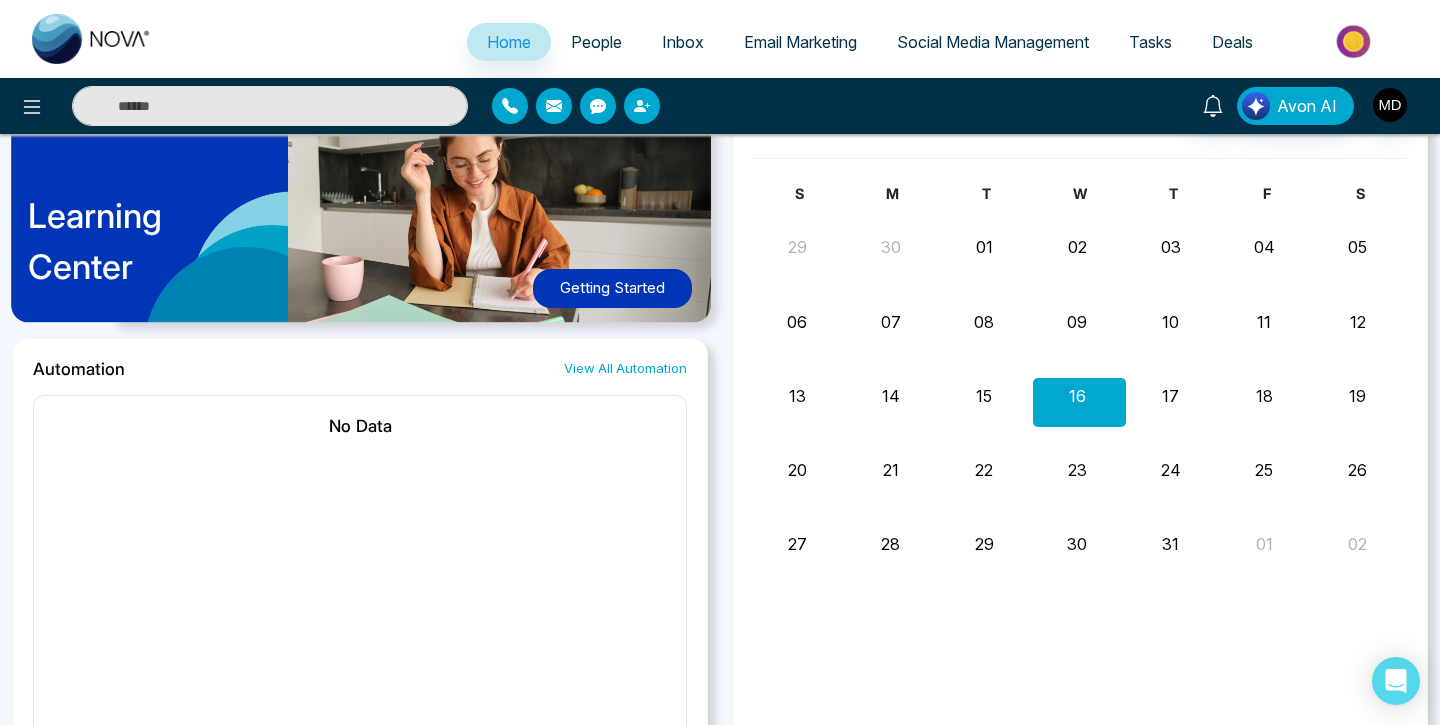 scroll, scrollTop: 1211, scrollLeft: 0, axis: vertical 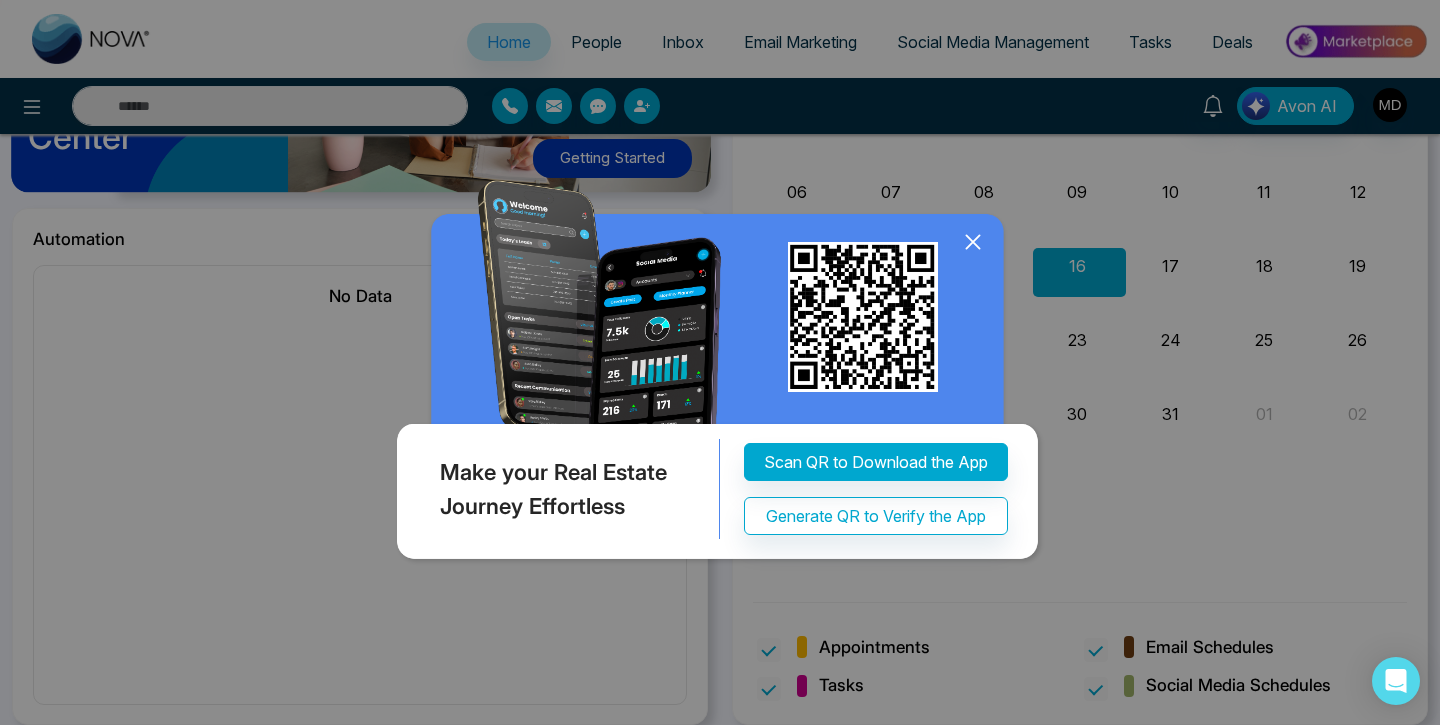 click 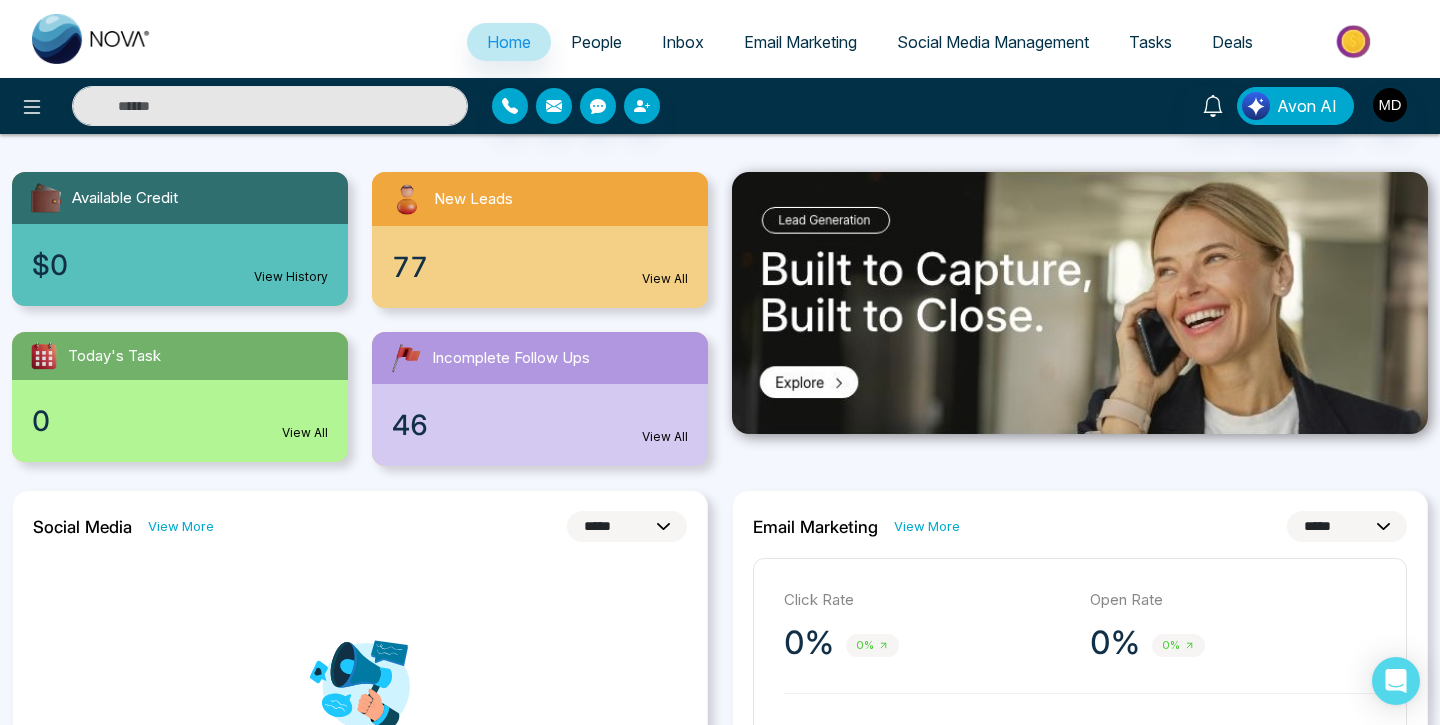 scroll, scrollTop: 0, scrollLeft: 0, axis: both 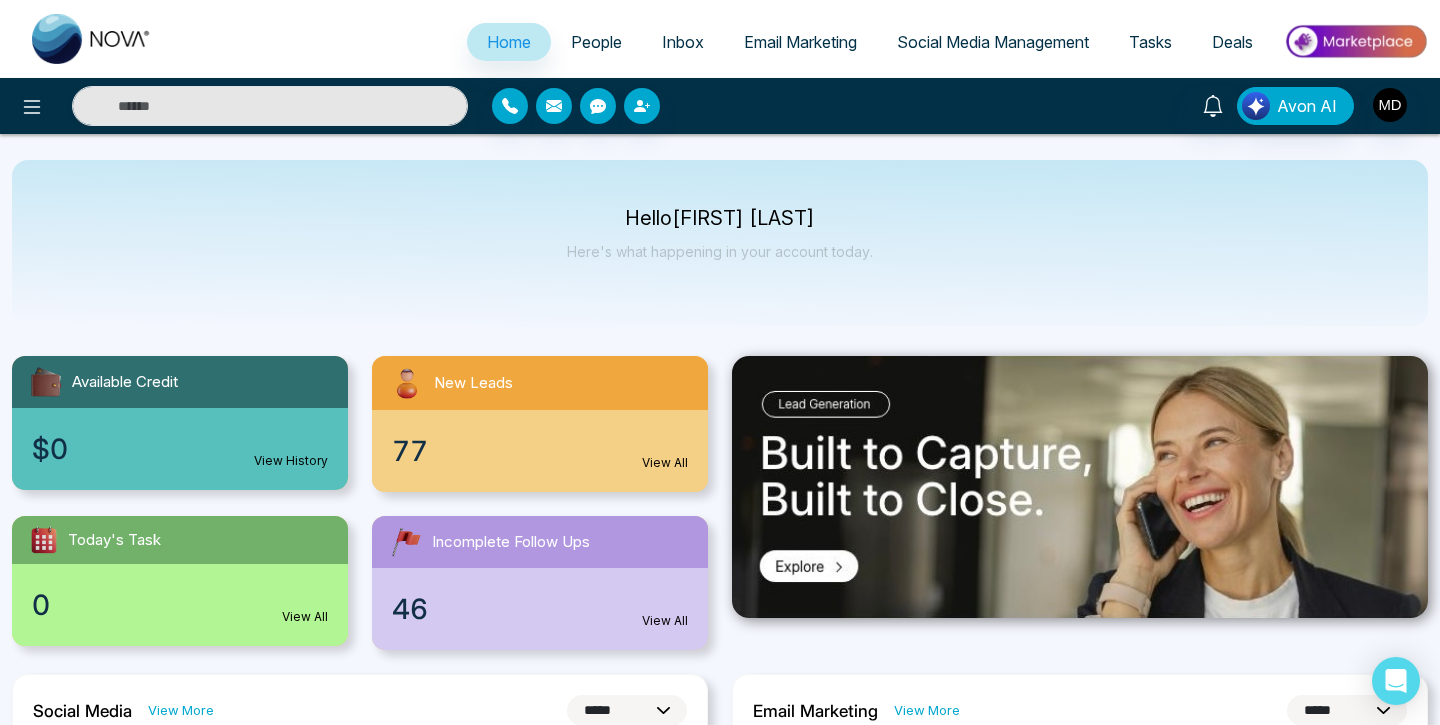 click on "Social Media Management" at bounding box center [993, 42] 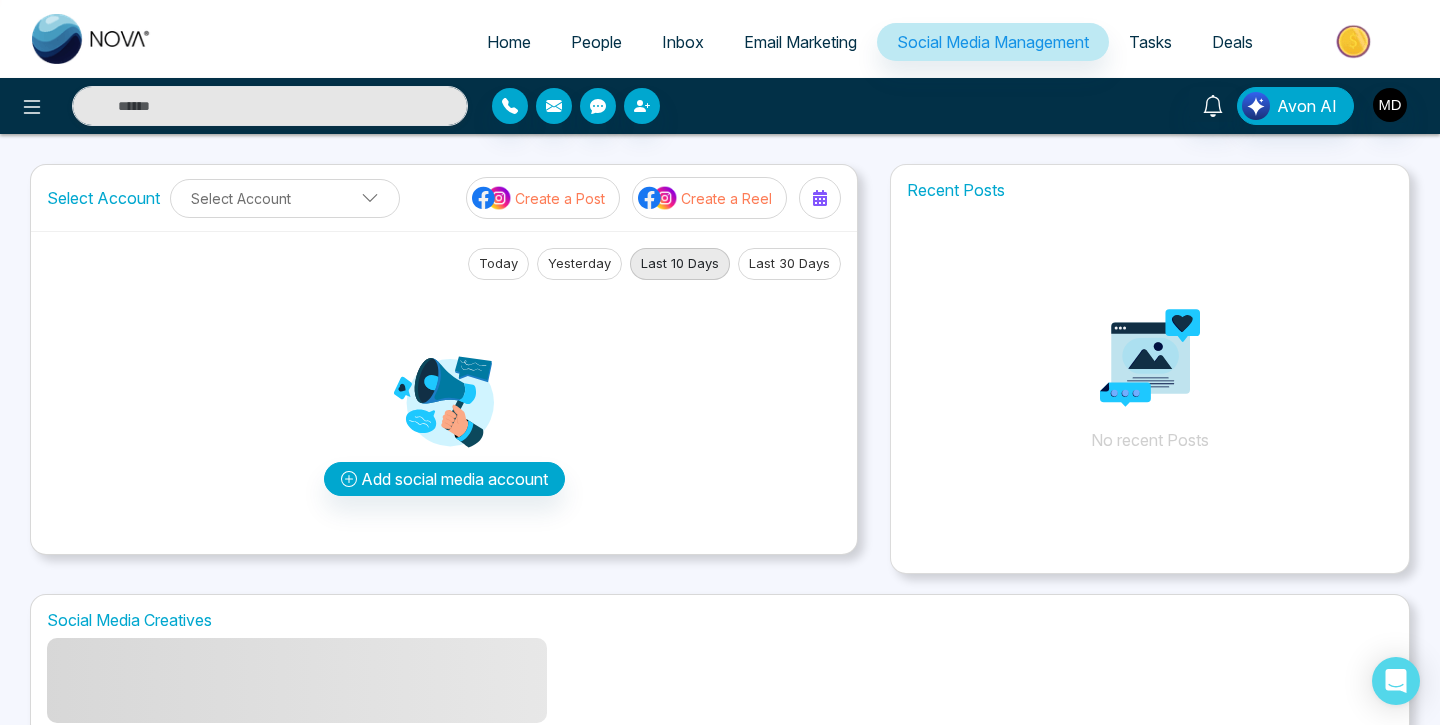 click on "Inbox" at bounding box center (683, 42) 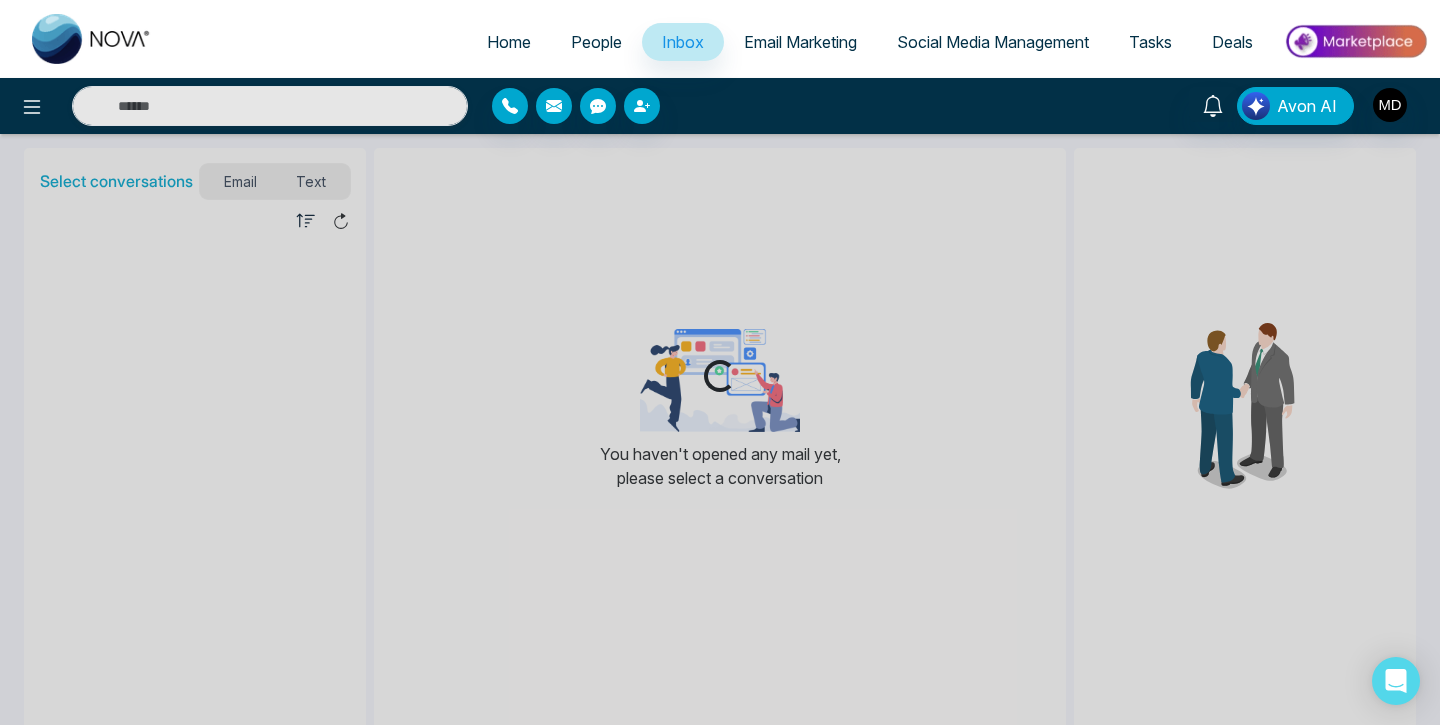 click on "People" at bounding box center [596, 42] 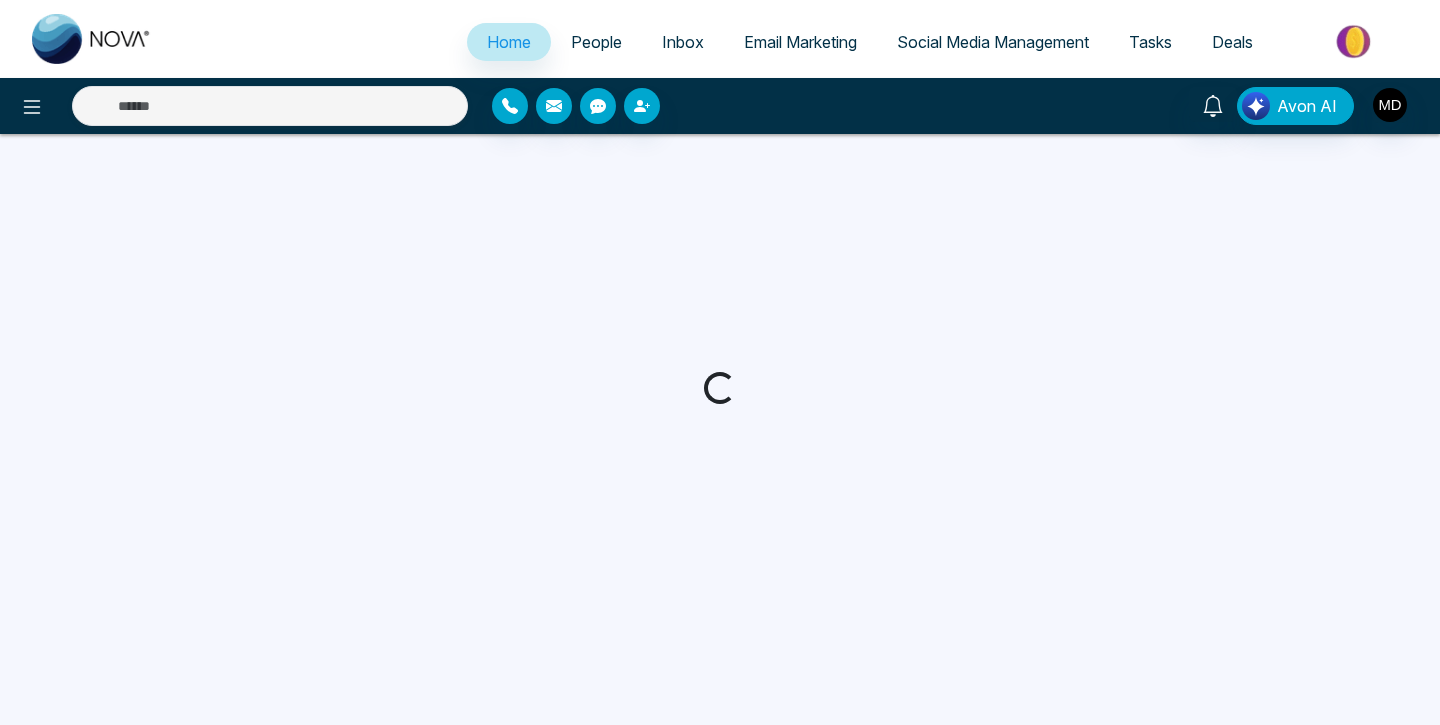 select on "*" 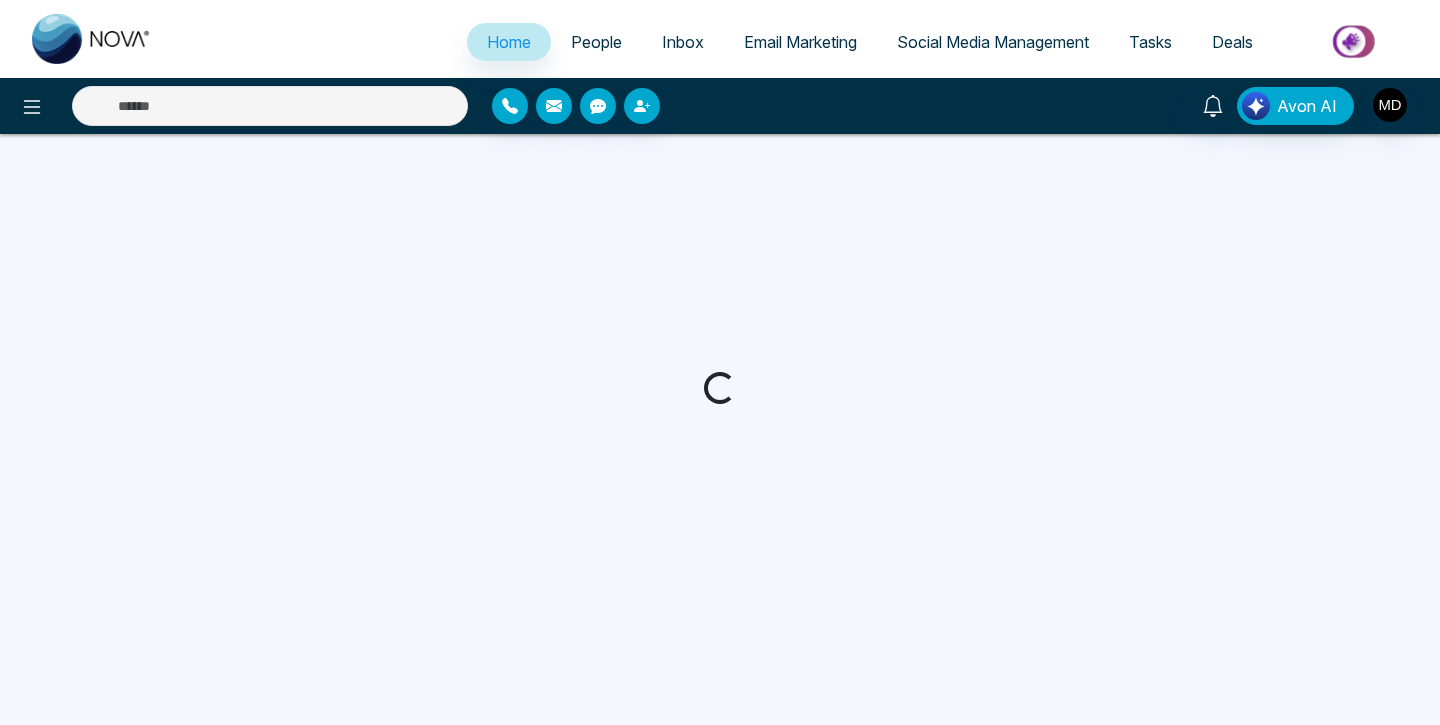 select on "*" 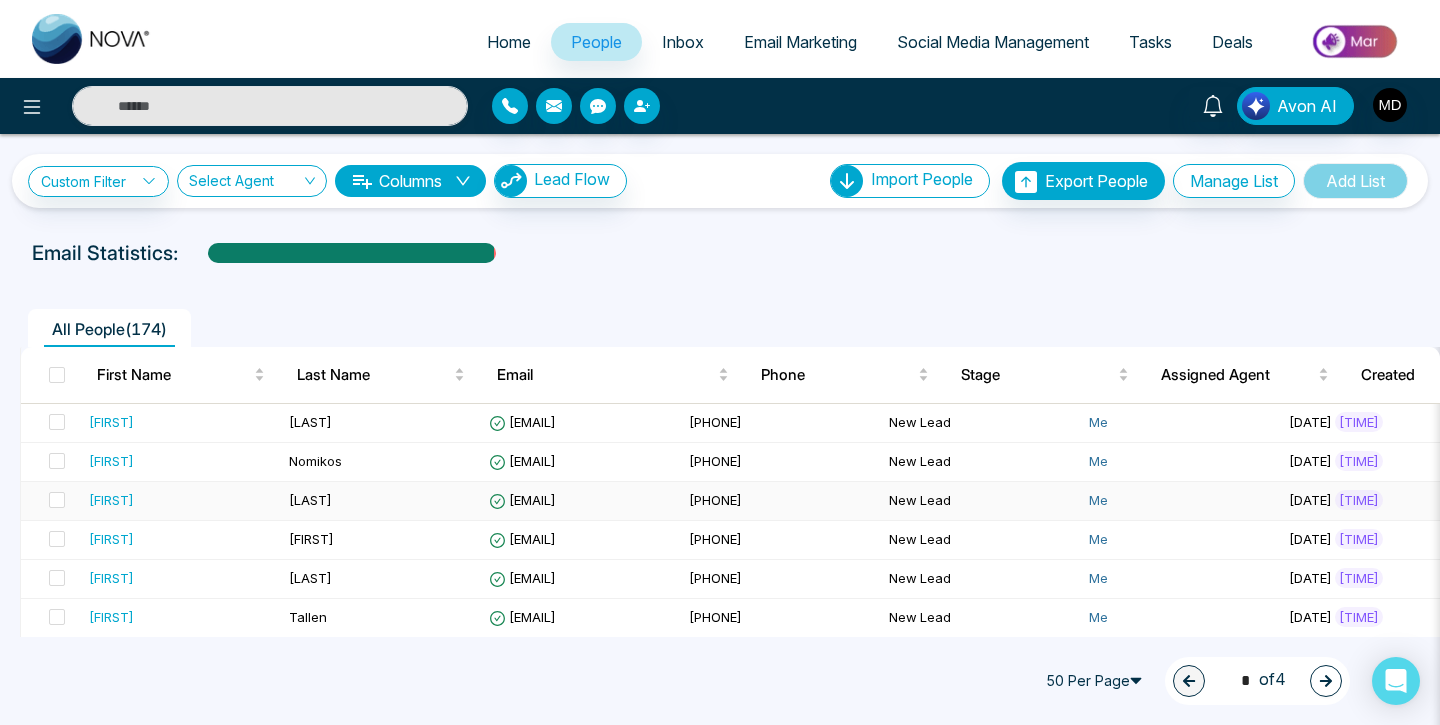 scroll, scrollTop: 0, scrollLeft: 0, axis: both 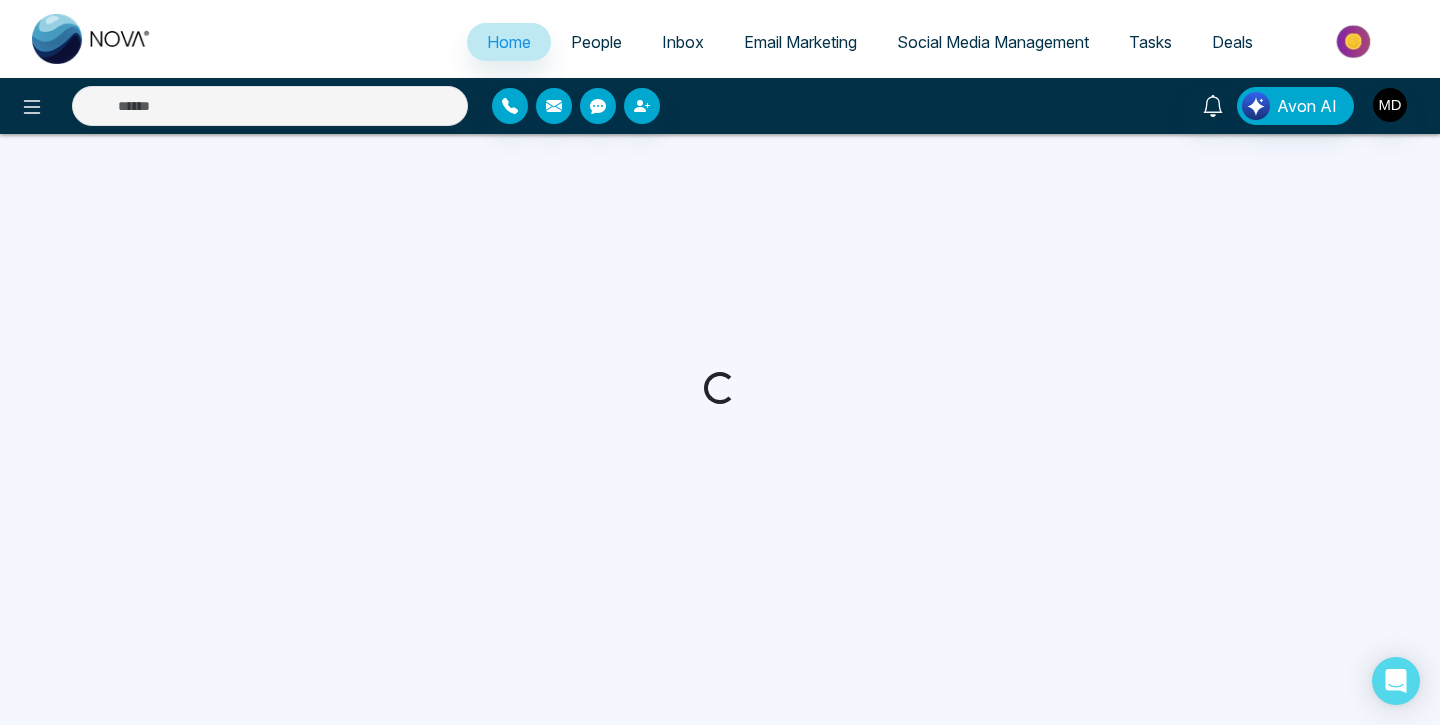 select on "*" 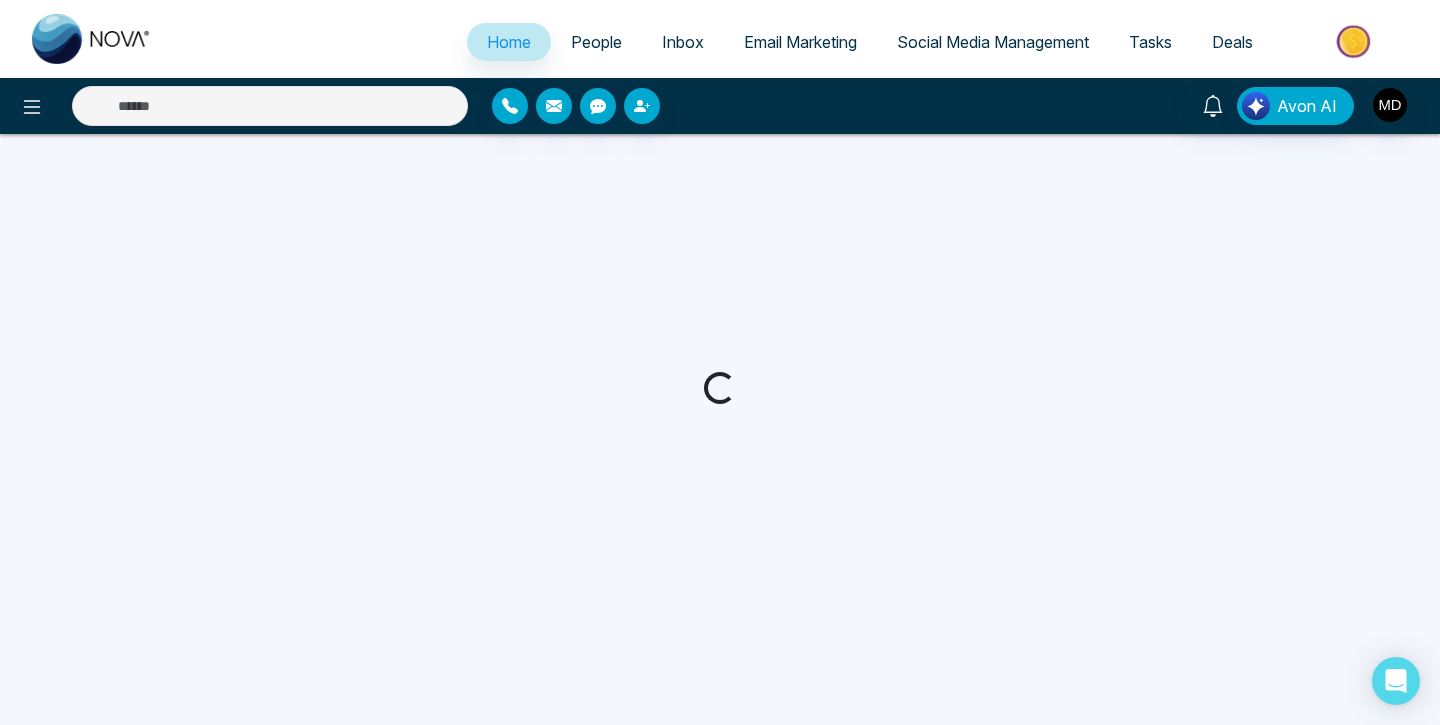 select on "*" 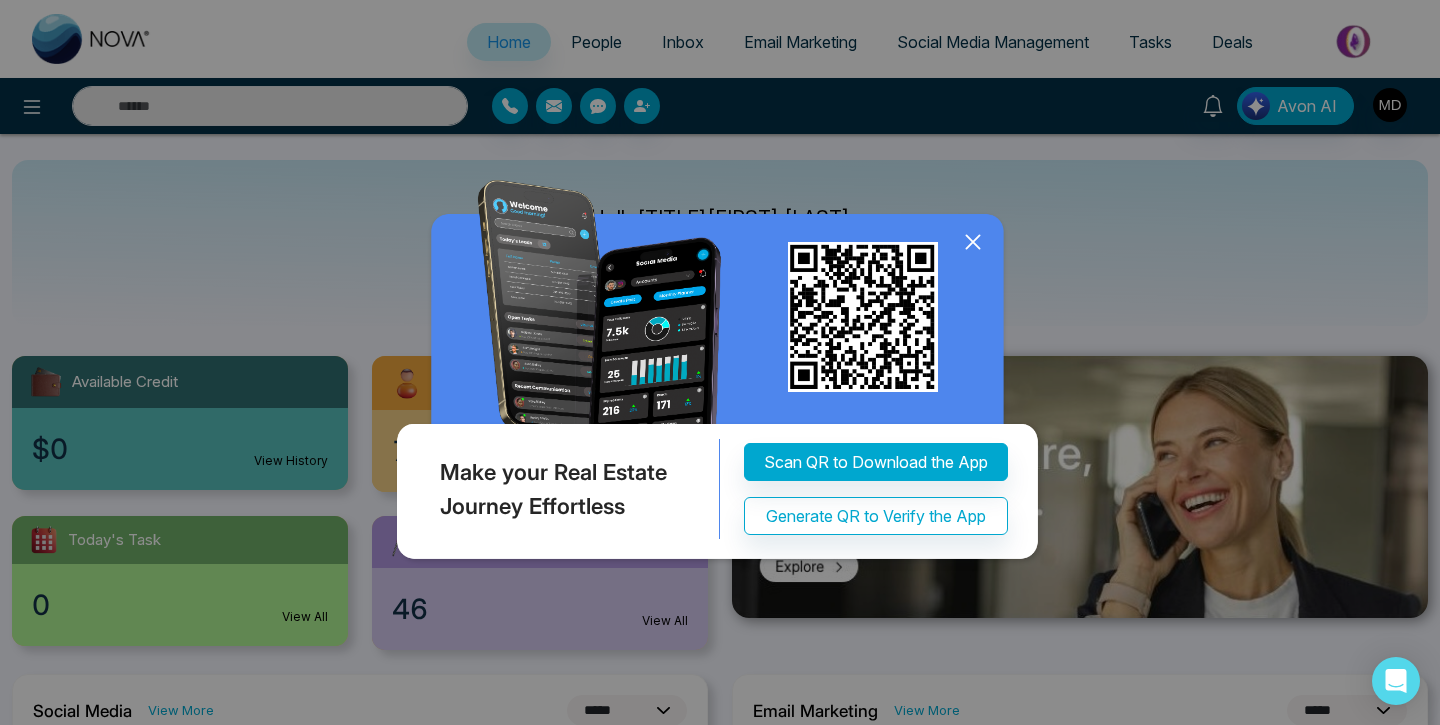 click on "Make your Real Estate  Journey Effortless Scan QR to Download the App Generate QR to Verify the App" at bounding box center [720, 362] 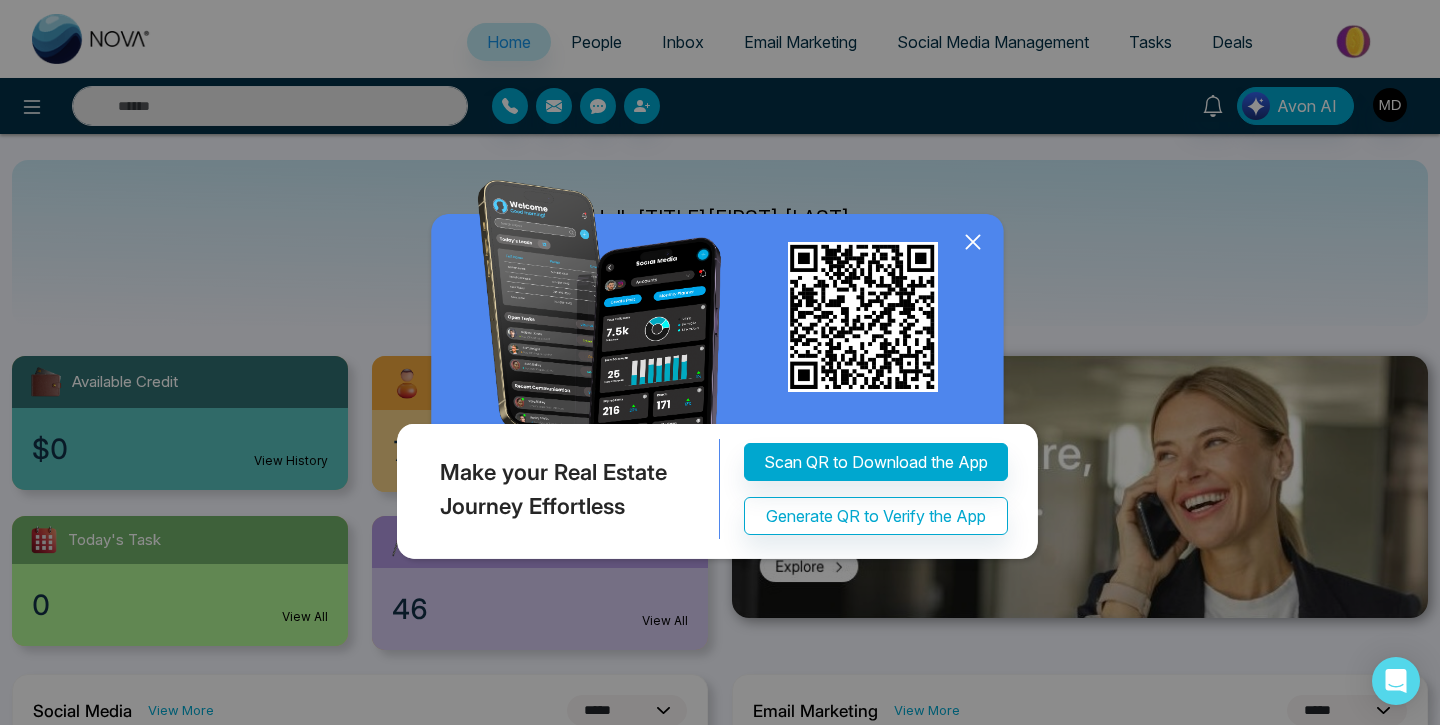 click 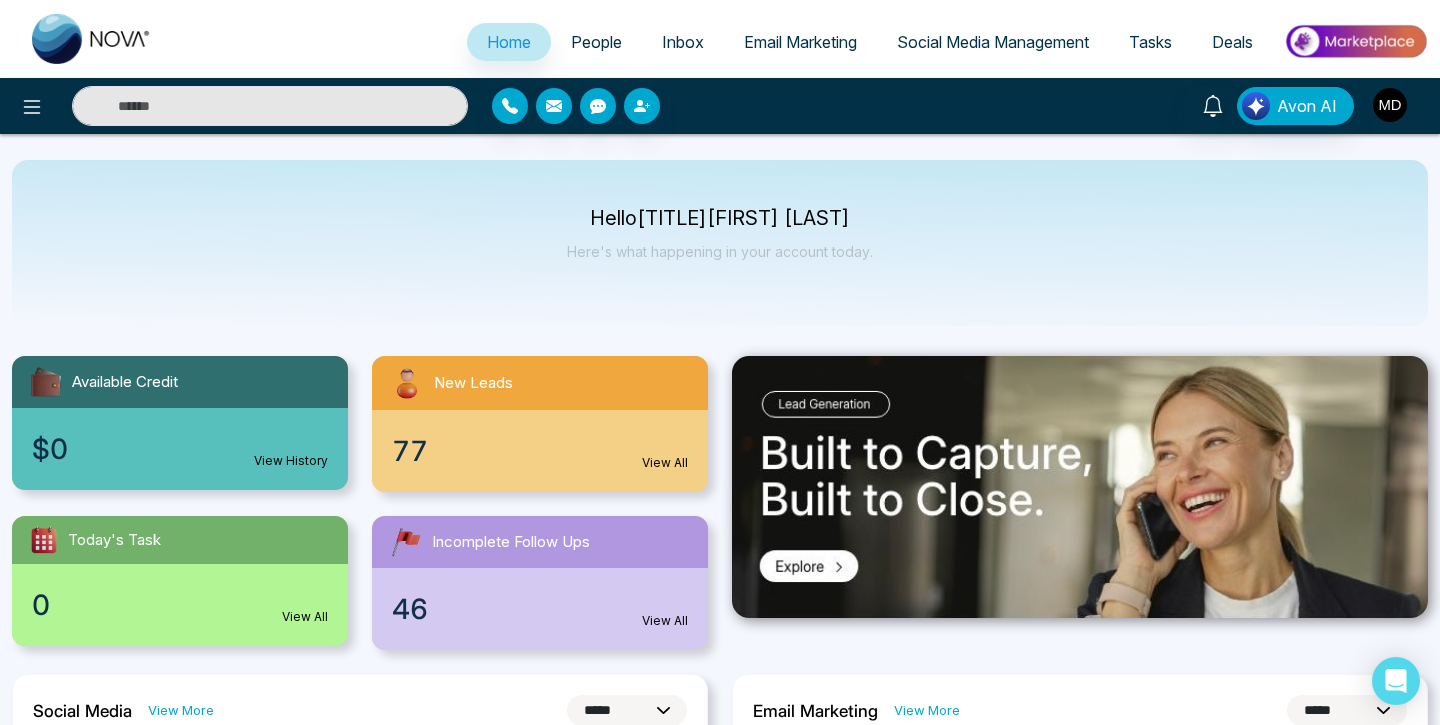 click at bounding box center [1390, 105] 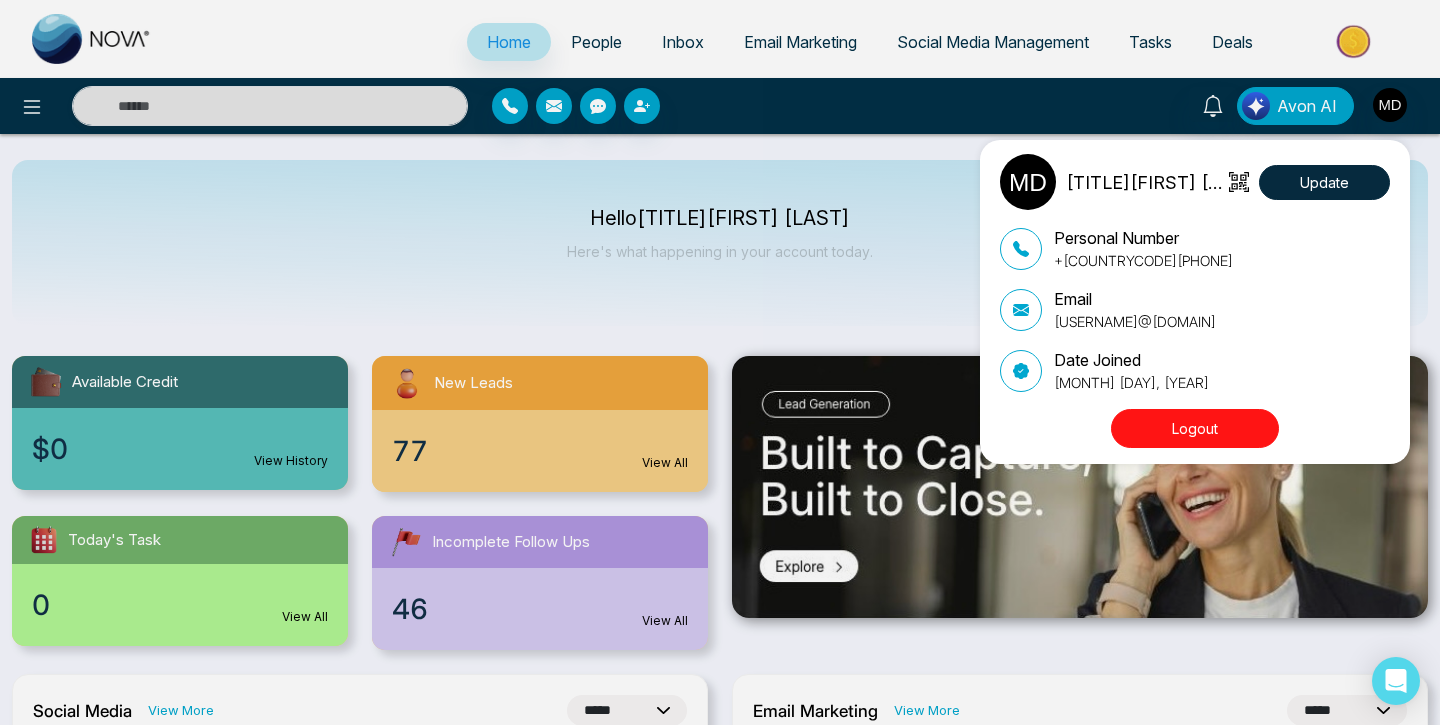 click on "Logout" at bounding box center [1195, 428] 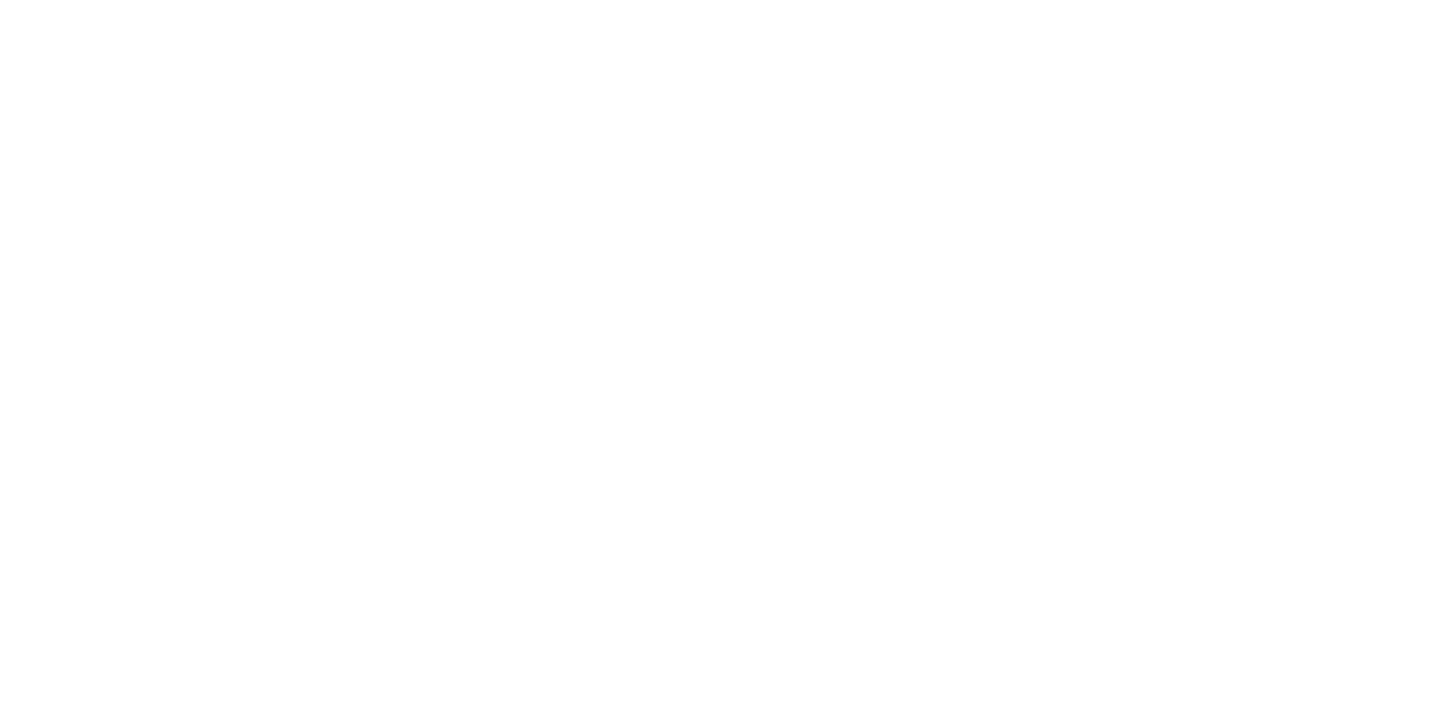 scroll, scrollTop: 0, scrollLeft: 0, axis: both 